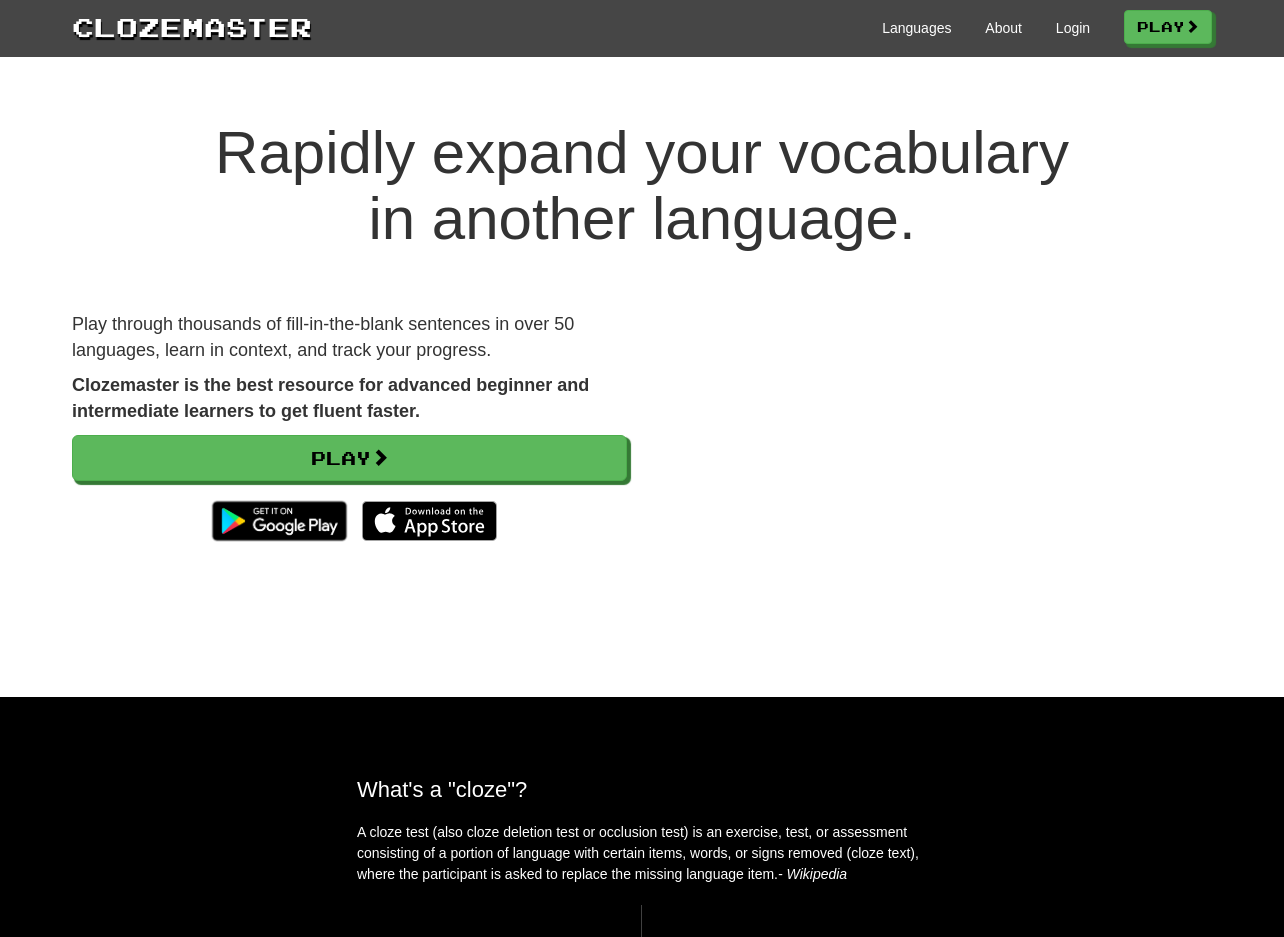 scroll, scrollTop: 0, scrollLeft: 0, axis: both 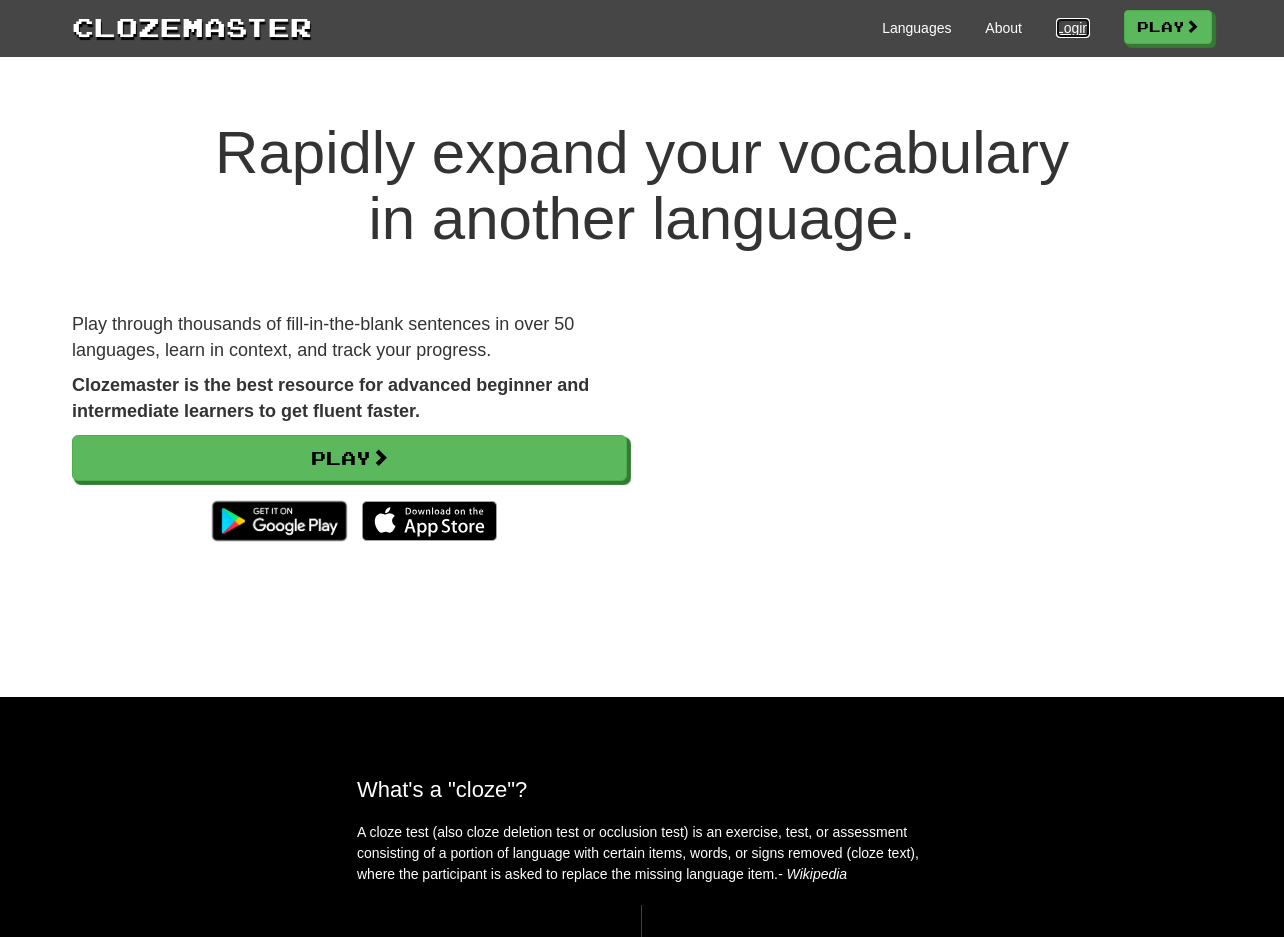 click on "Login" at bounding box center (1073, 28) 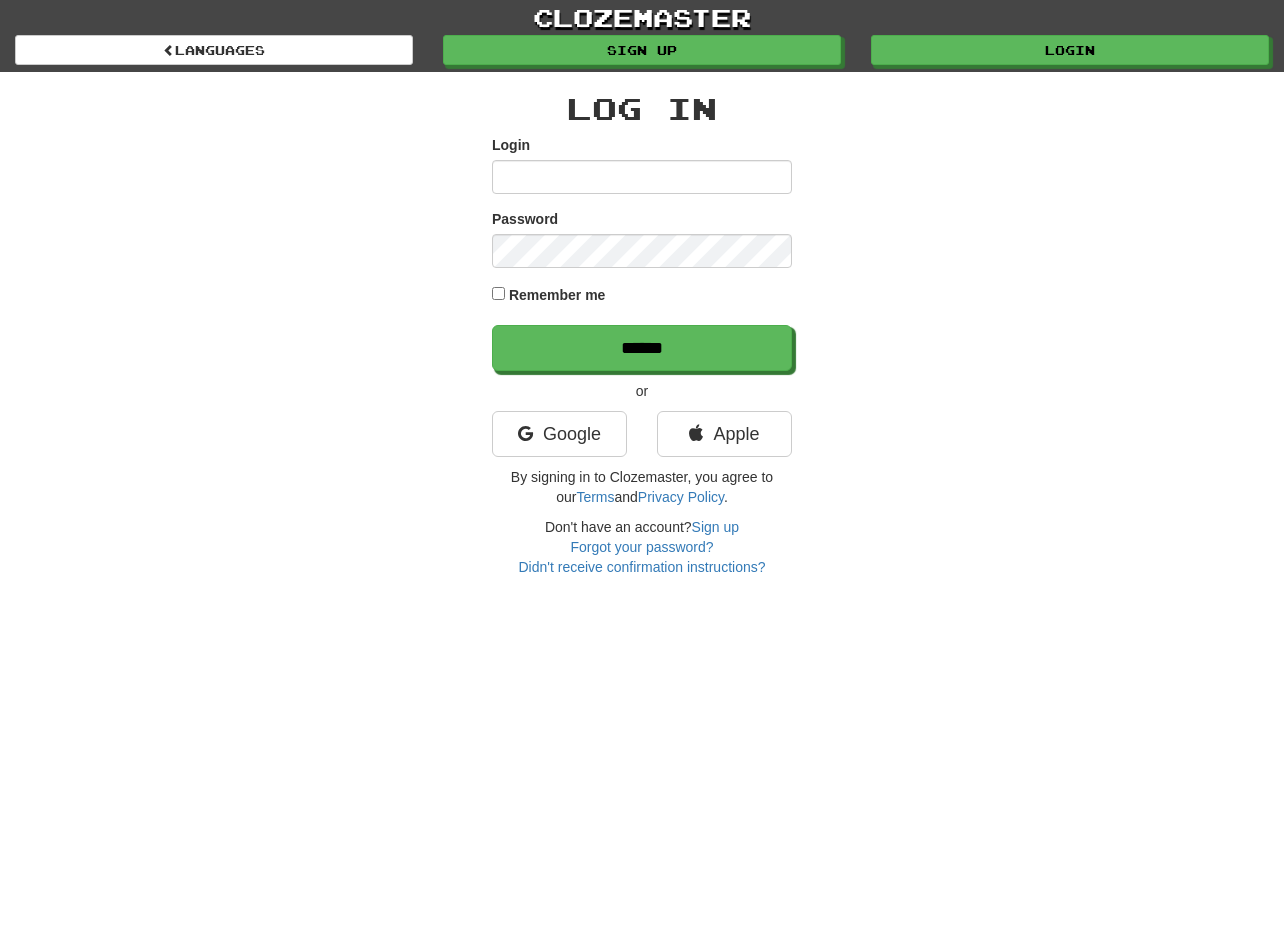 scroll, scrollTop: 0, scrollLeft: 0, axis: both 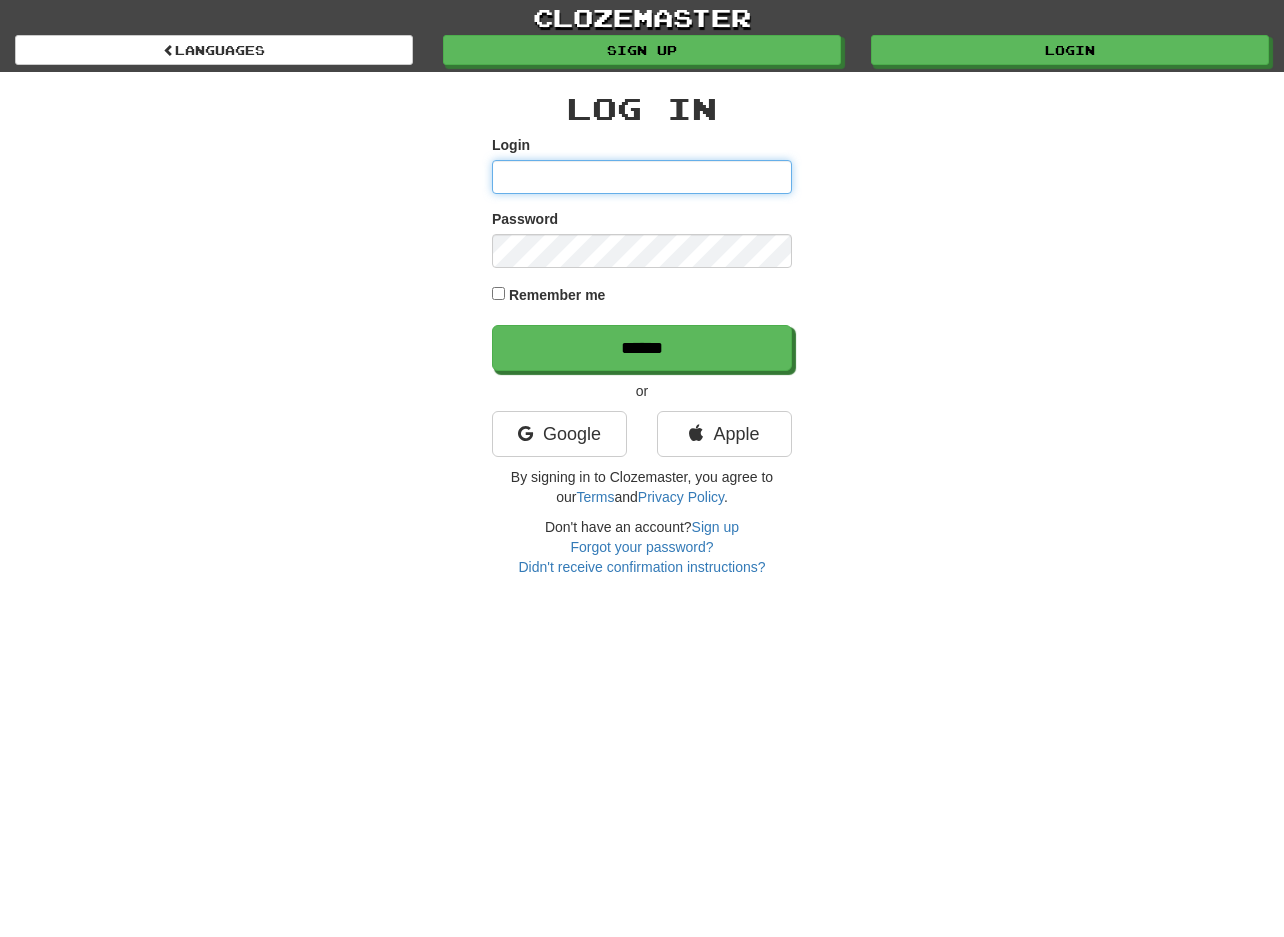 type on "**********" 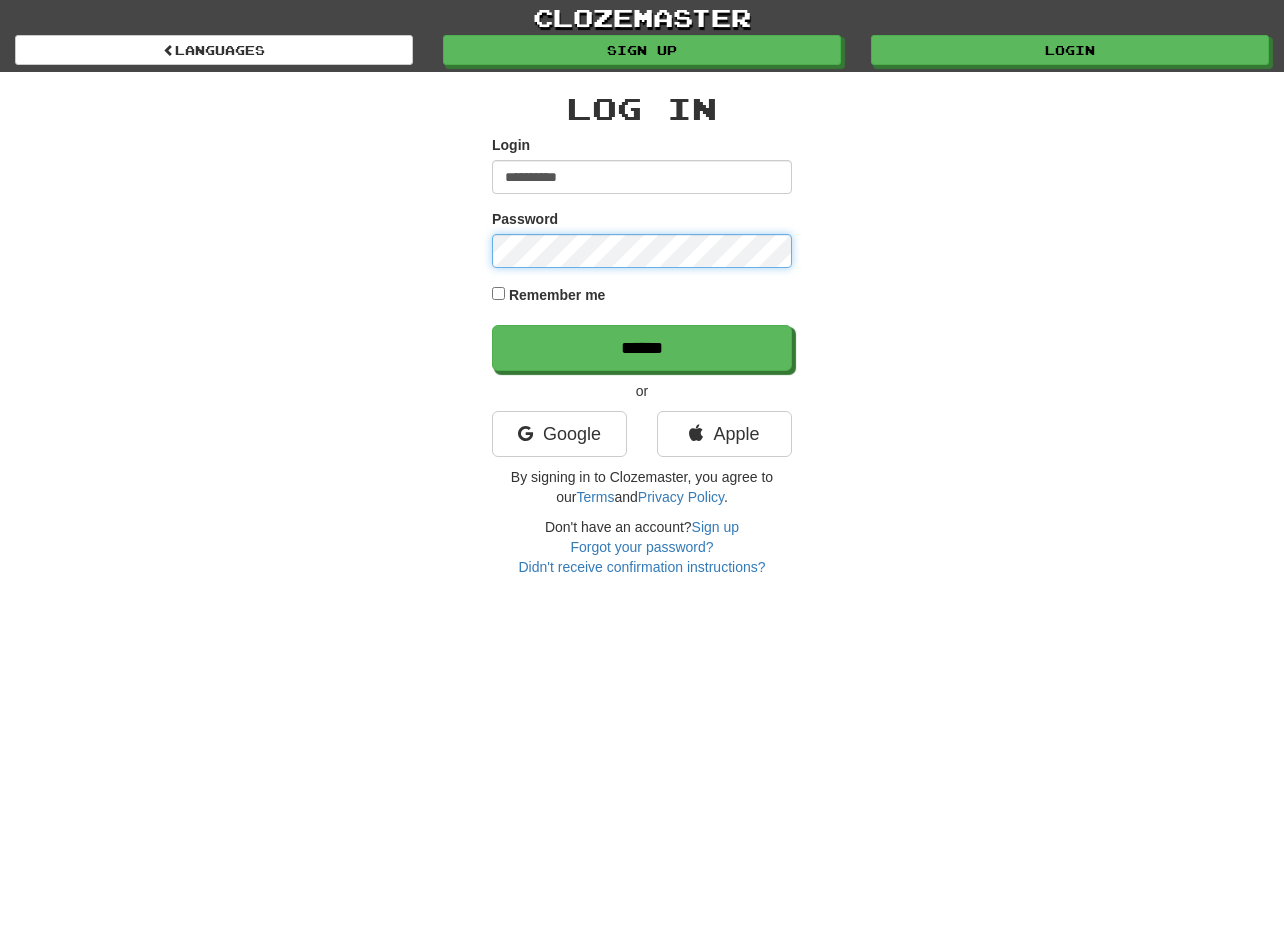click on "******" at bounding box center [642, 348] 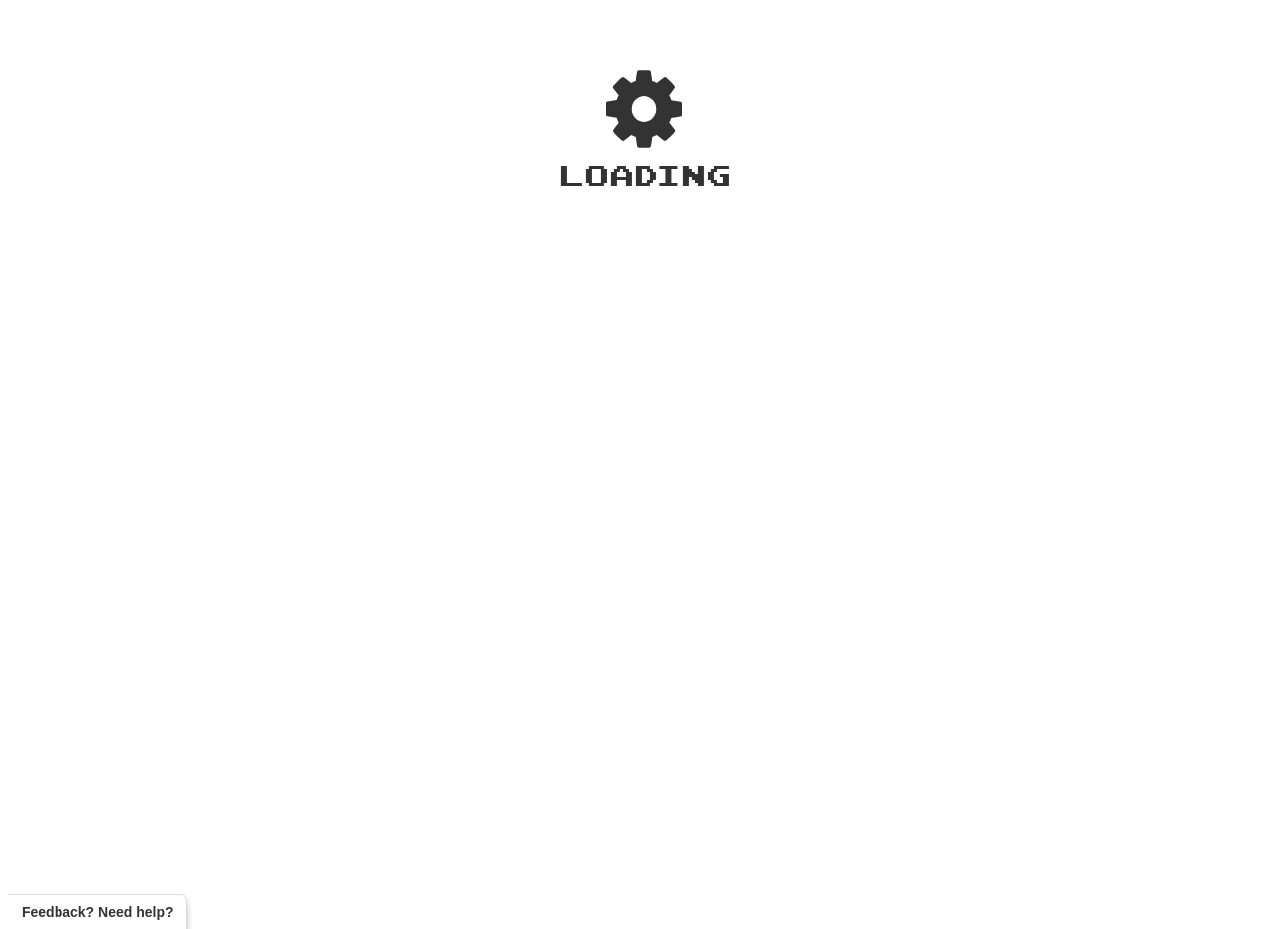 scroll, scrollTop: 0, scrollLeft: 0, axis: both 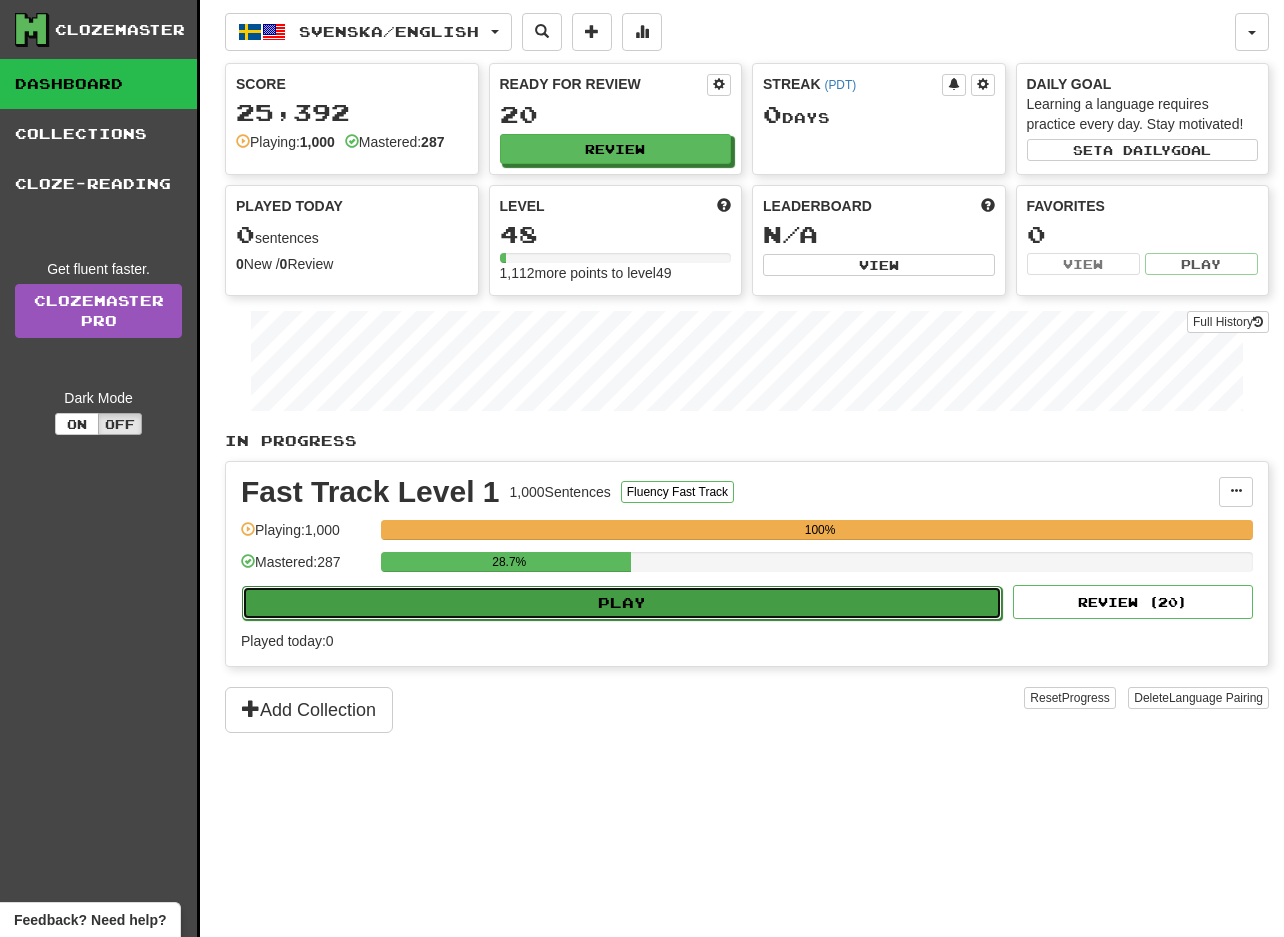 click on "Play" at bounding box center [622, 603] 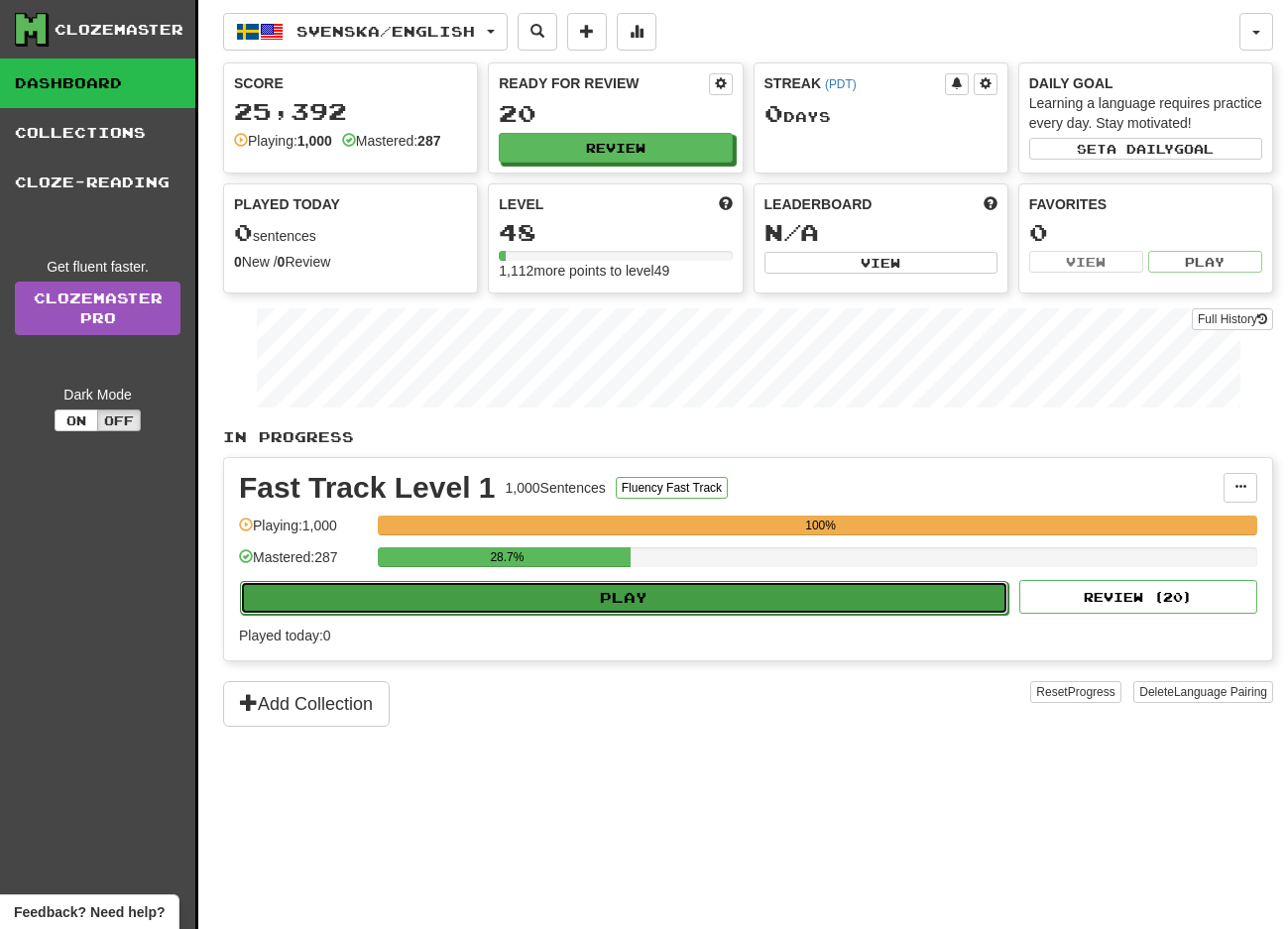 select on "**" 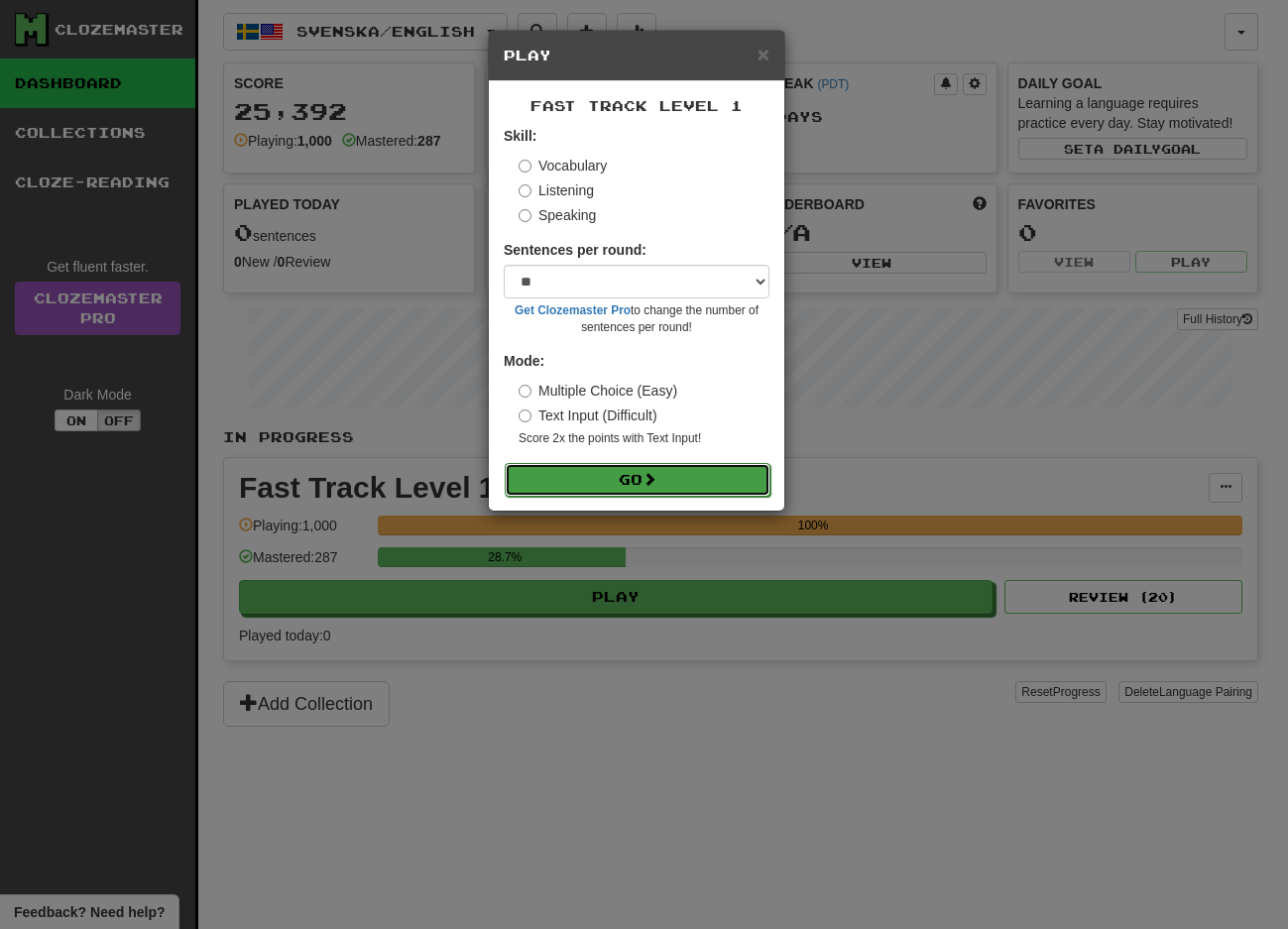 click on "Go" at bounding box center [638, 480] 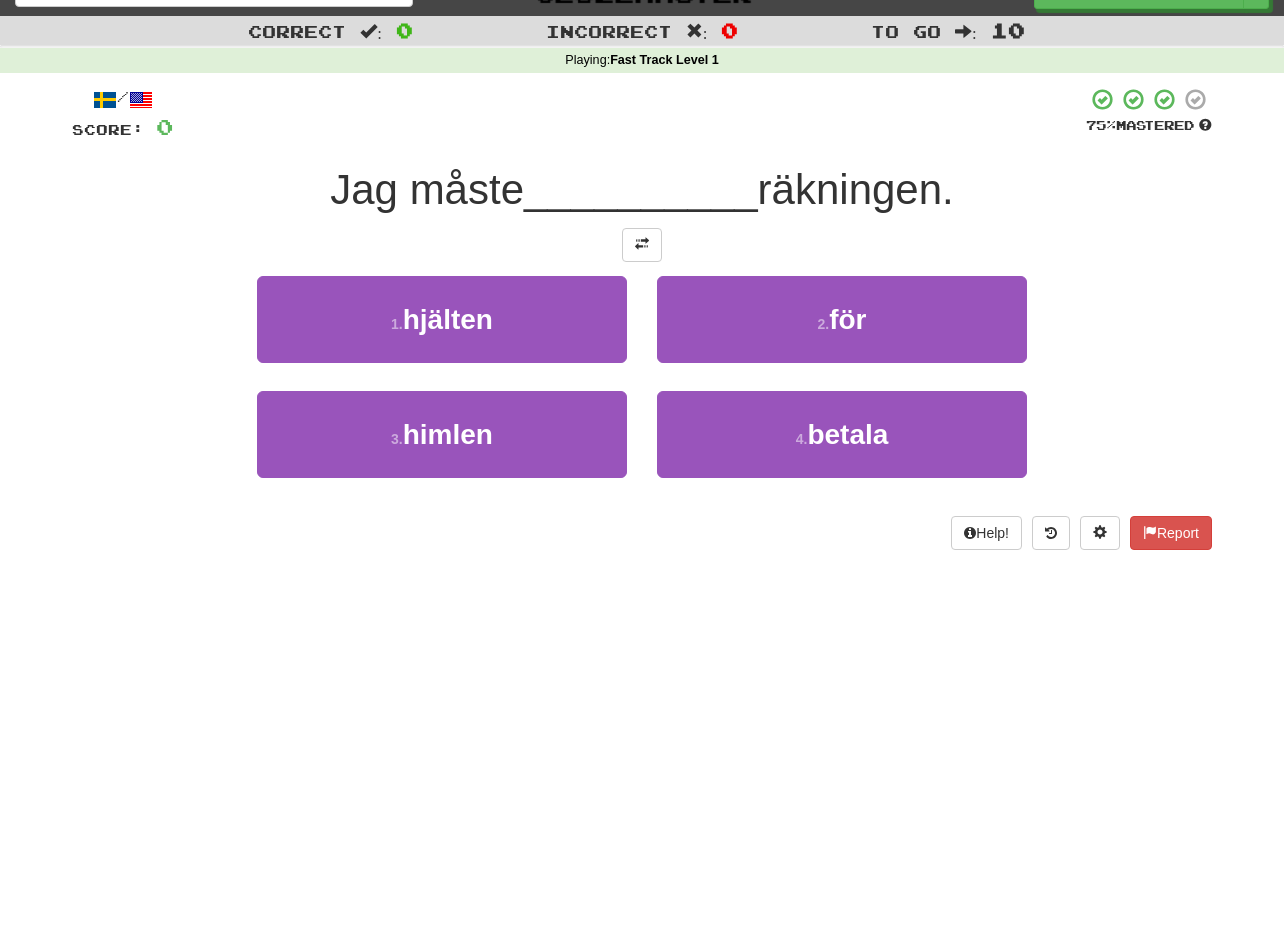 scroll, scrollTop: 67, scrollLeft: 0, axis: vertical 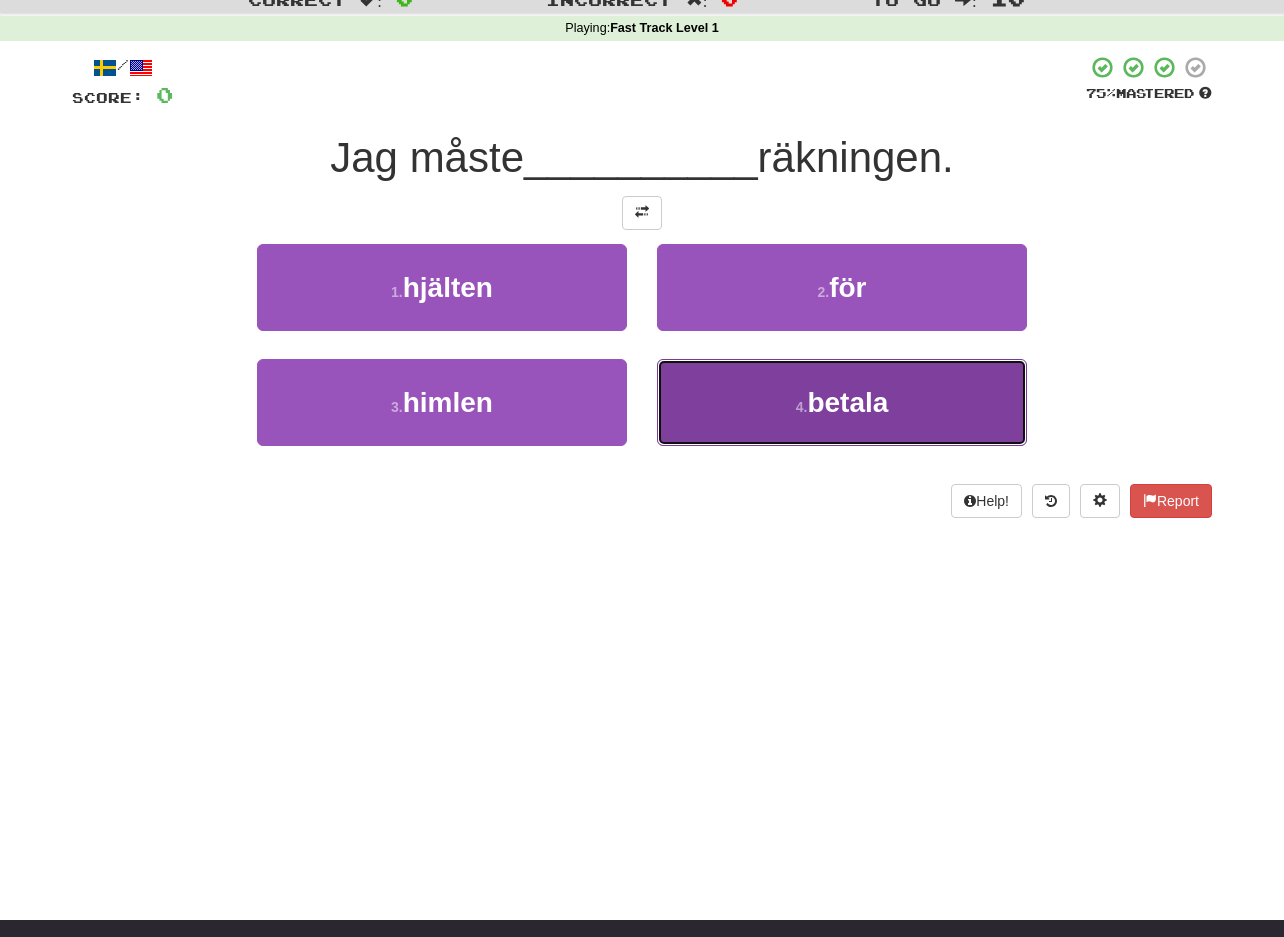 click on "betala" at bounding box center [847, 402] 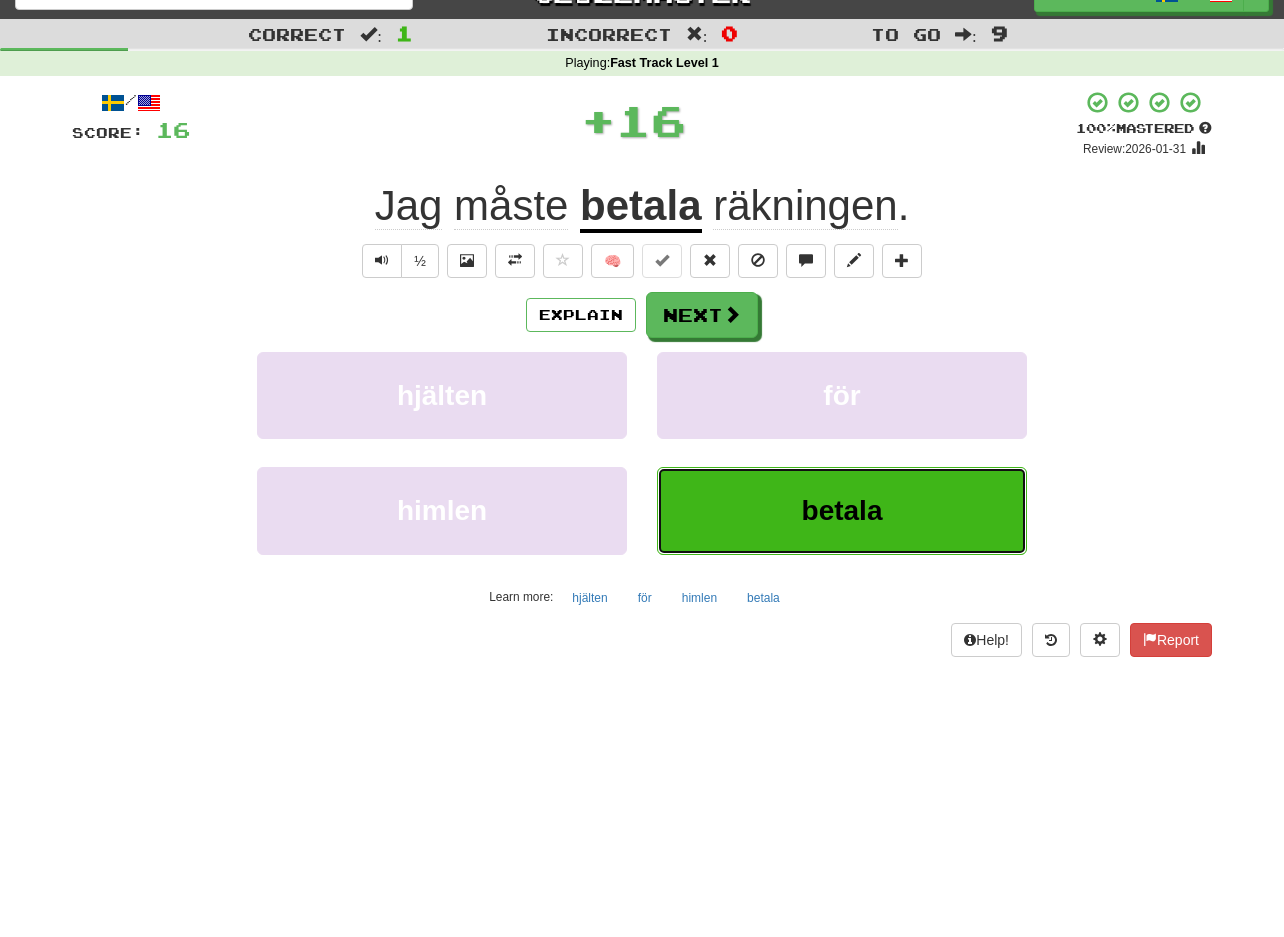 scroll, scrollTop: 0, scrollLeft: 0, axis: both 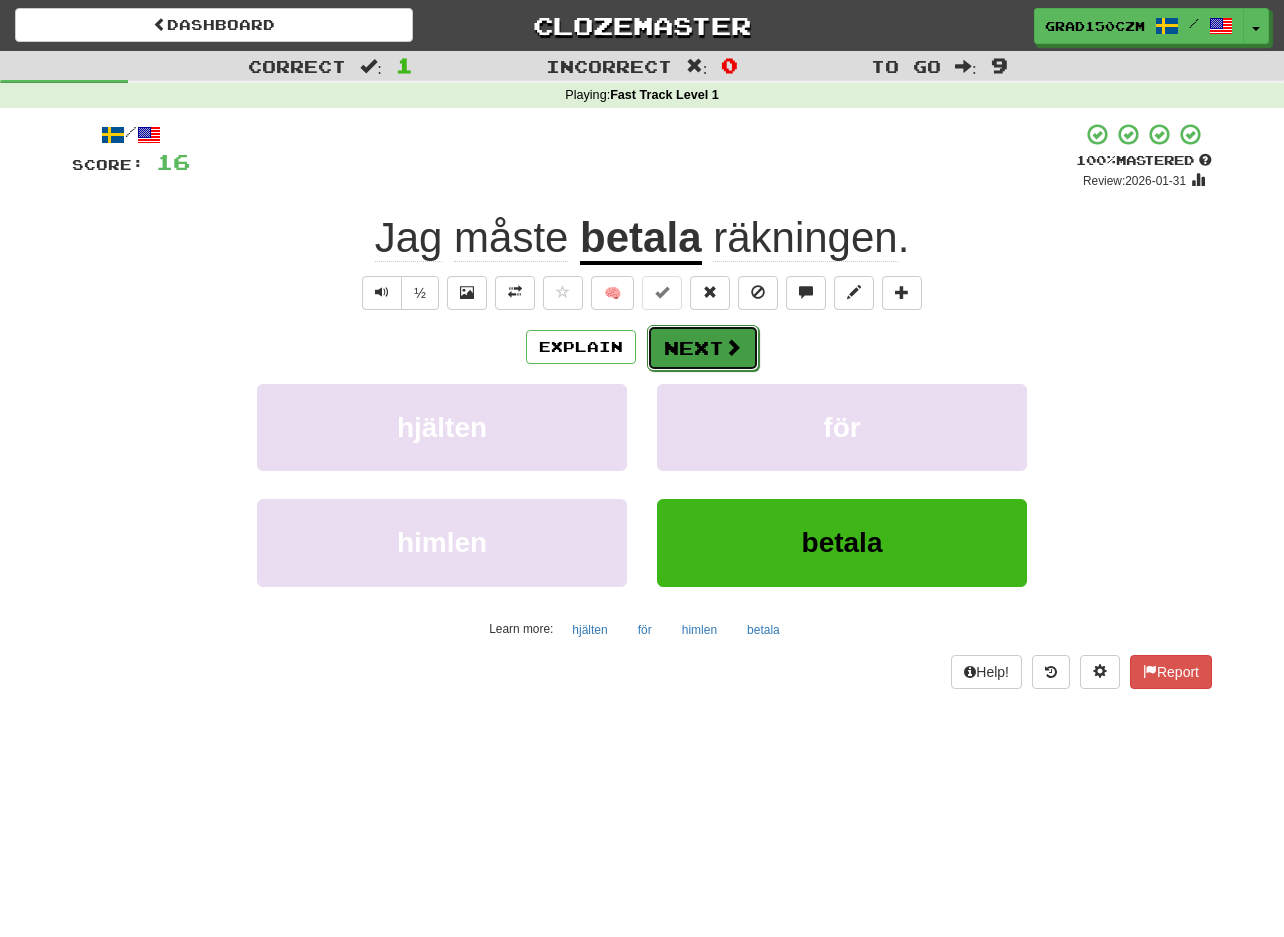 click on "Next" at bounding box center [703, 348] 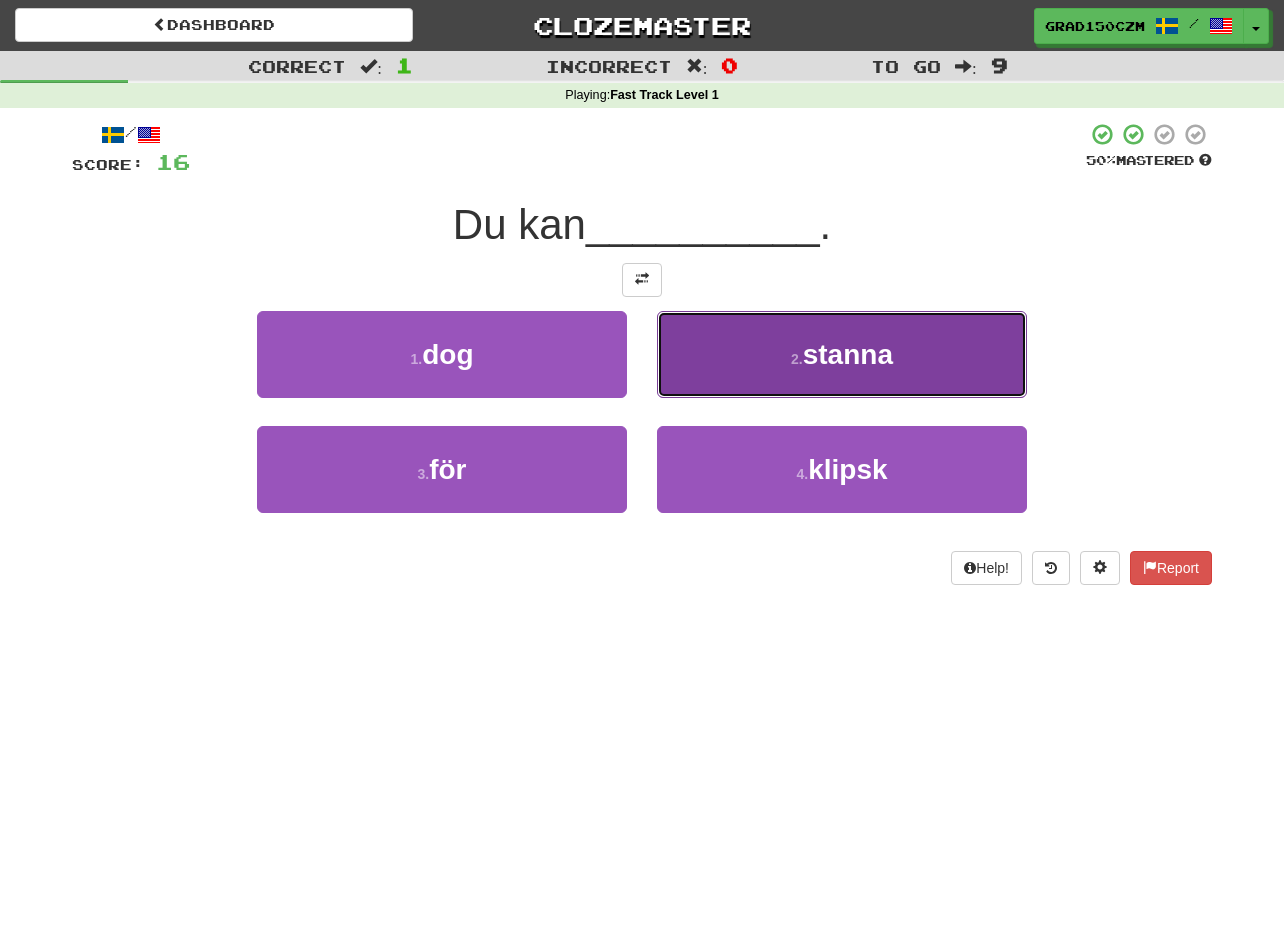 click on "2 .  stanna" at bounding box center (842, 354) 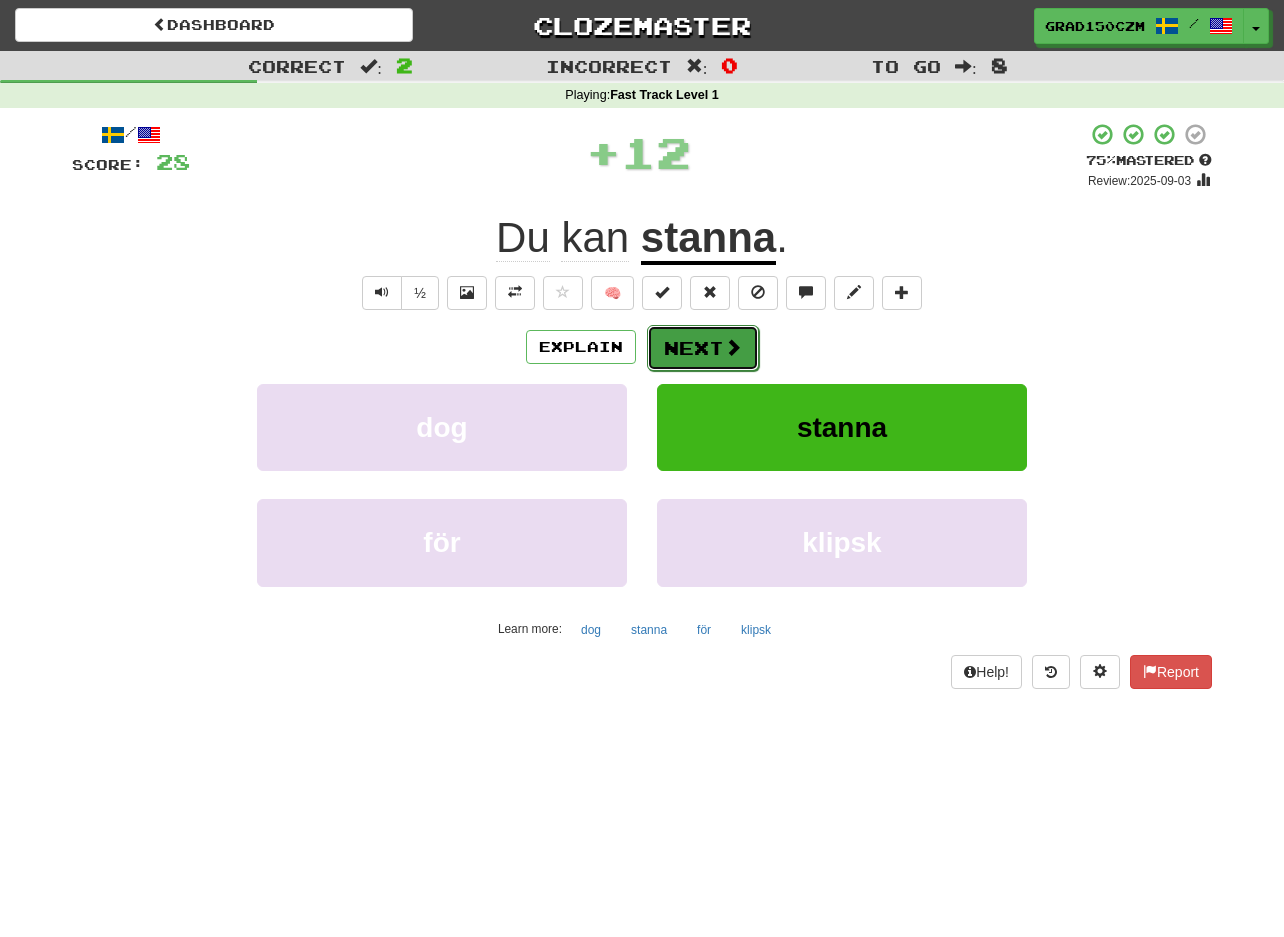 click on "Next" at bounding box center [703, 348] 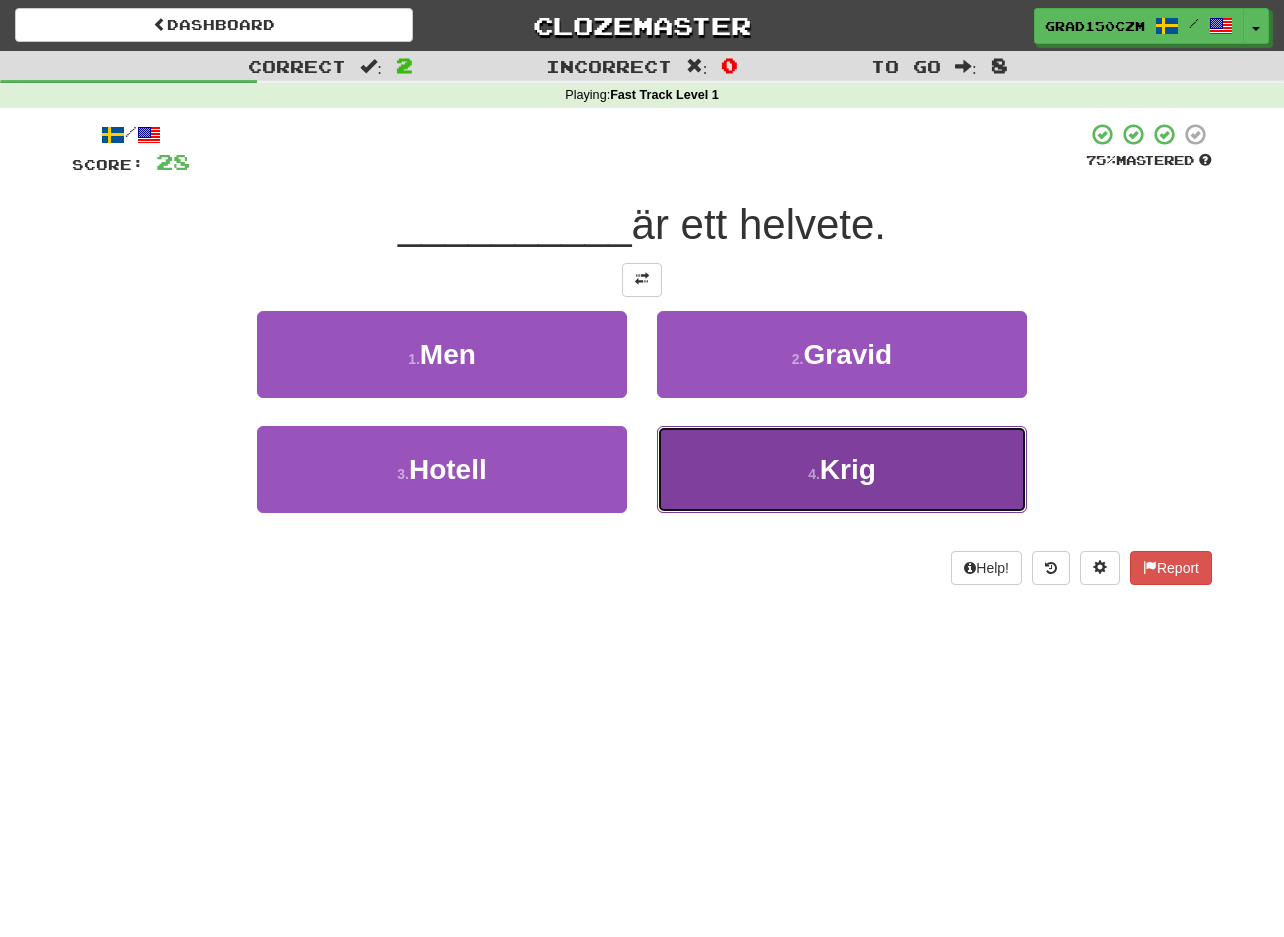 click on "4 .  Krig" at bounding box center [842, 469] 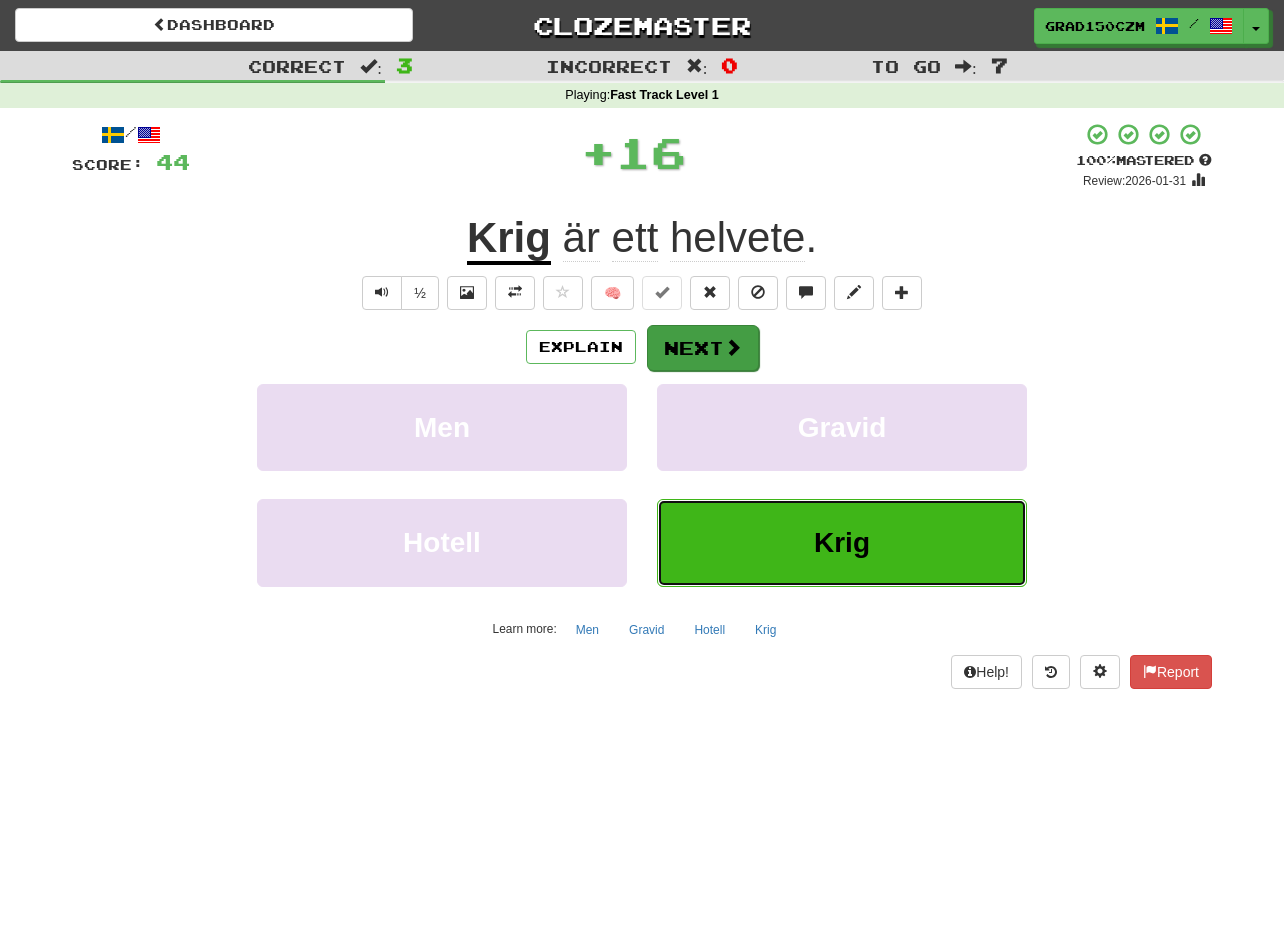 scroll, scrollTop: 67, scrollLeft: 0, axis: vertical 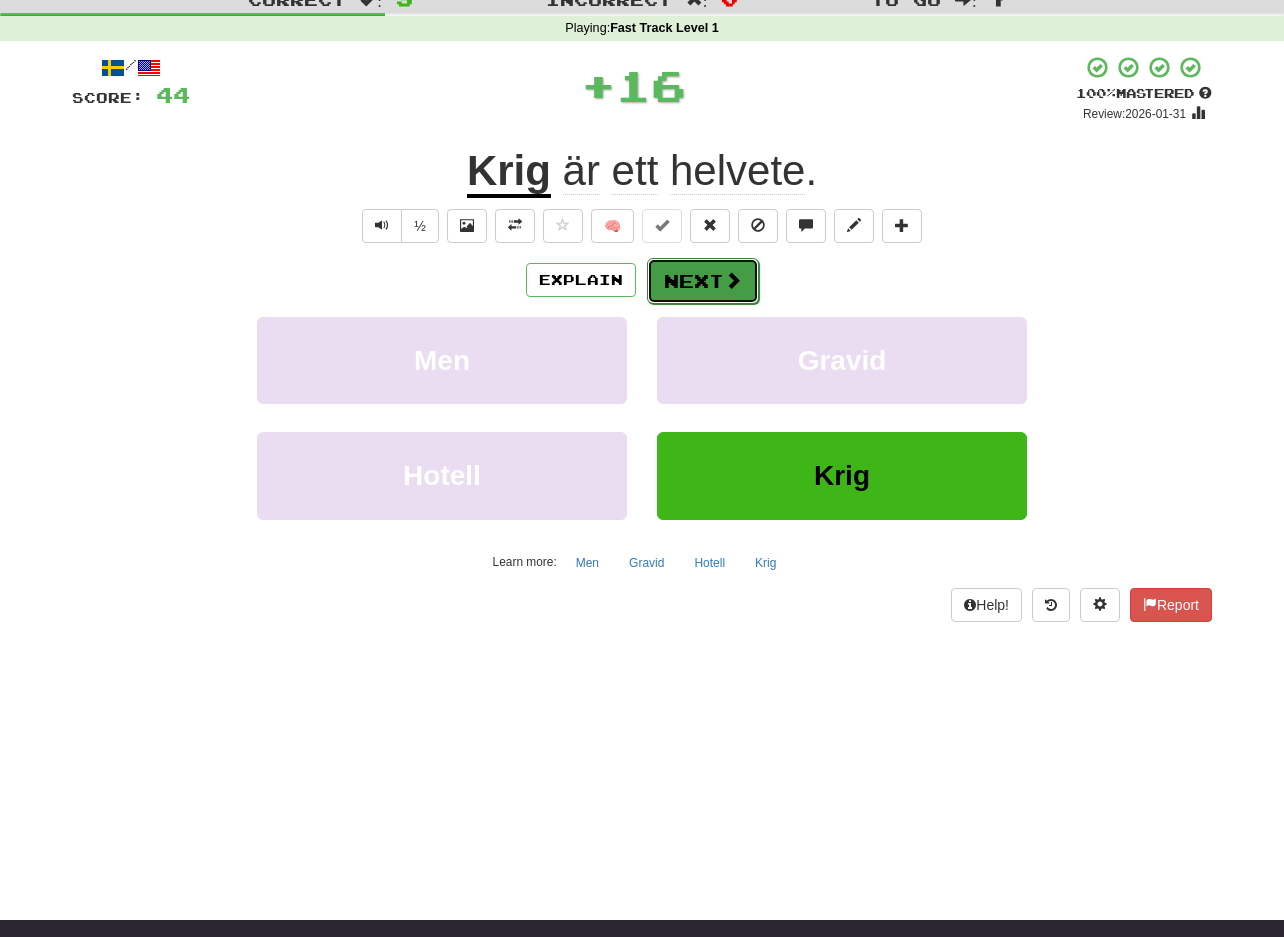 click on "Next" at bounding box center (703, 281) 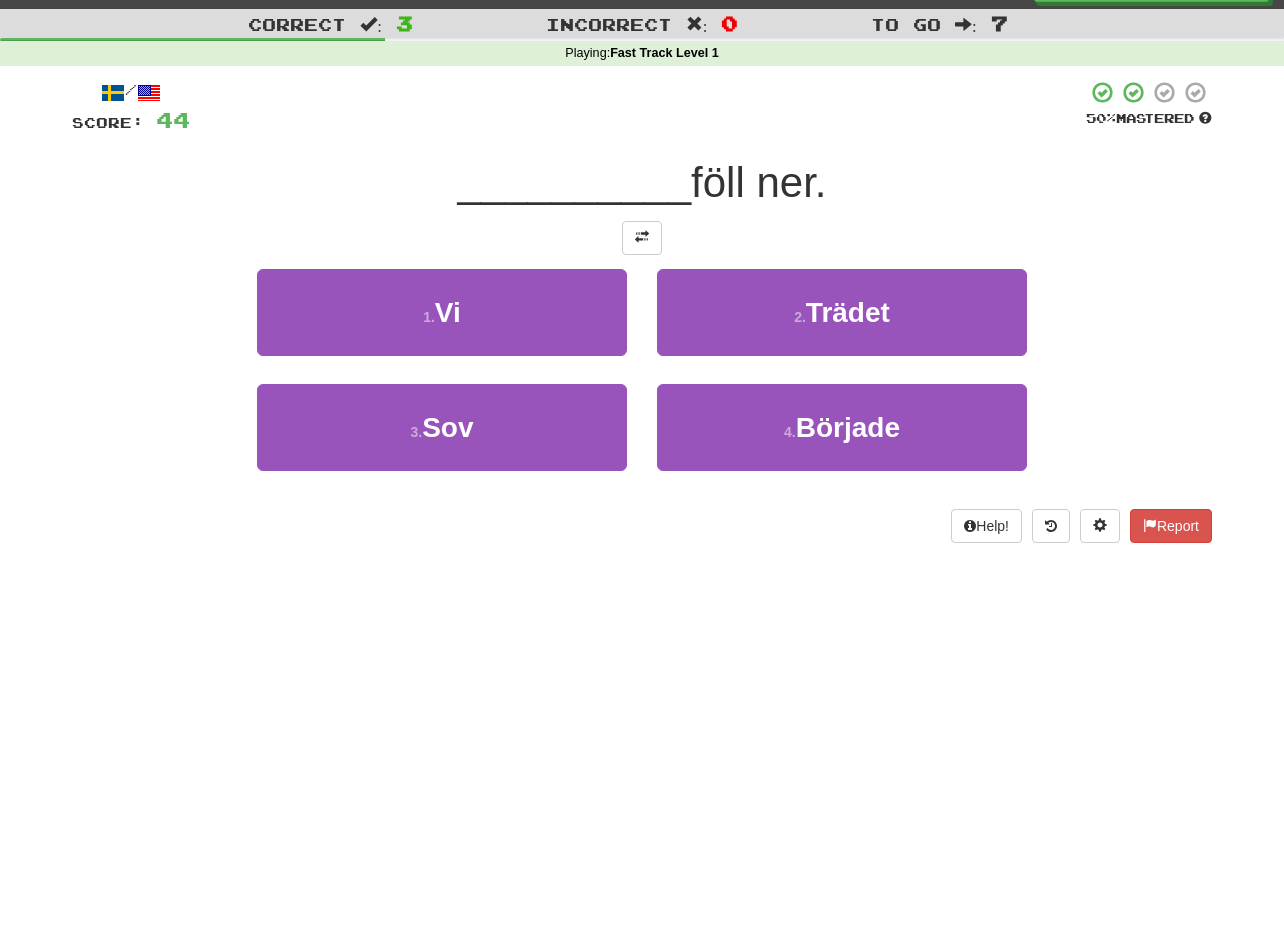 scroll, scrollTop: 0, scrollLeft: 0, axis: both 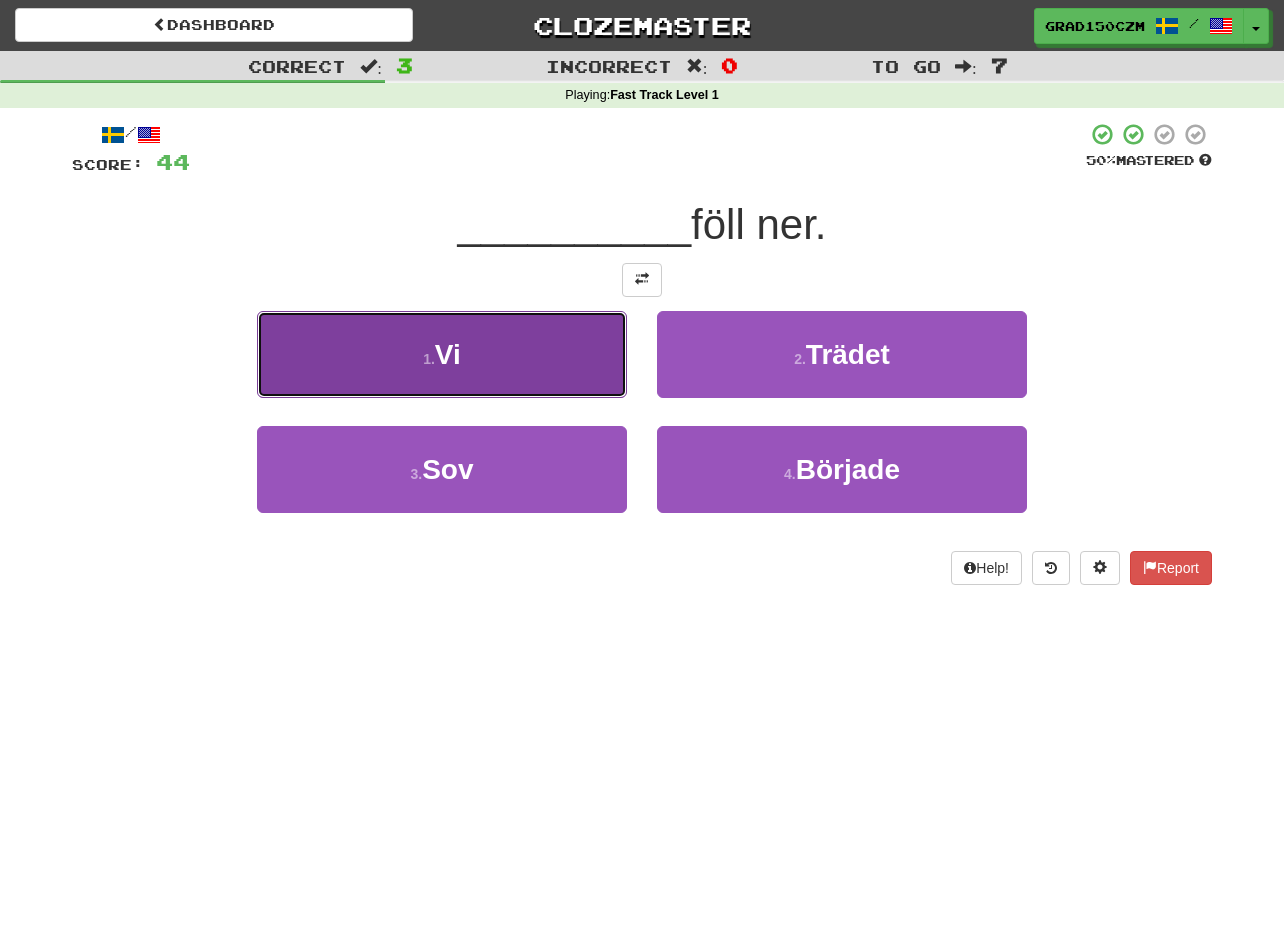 click on "1 .  Vi" at bounding box center (442, 354) 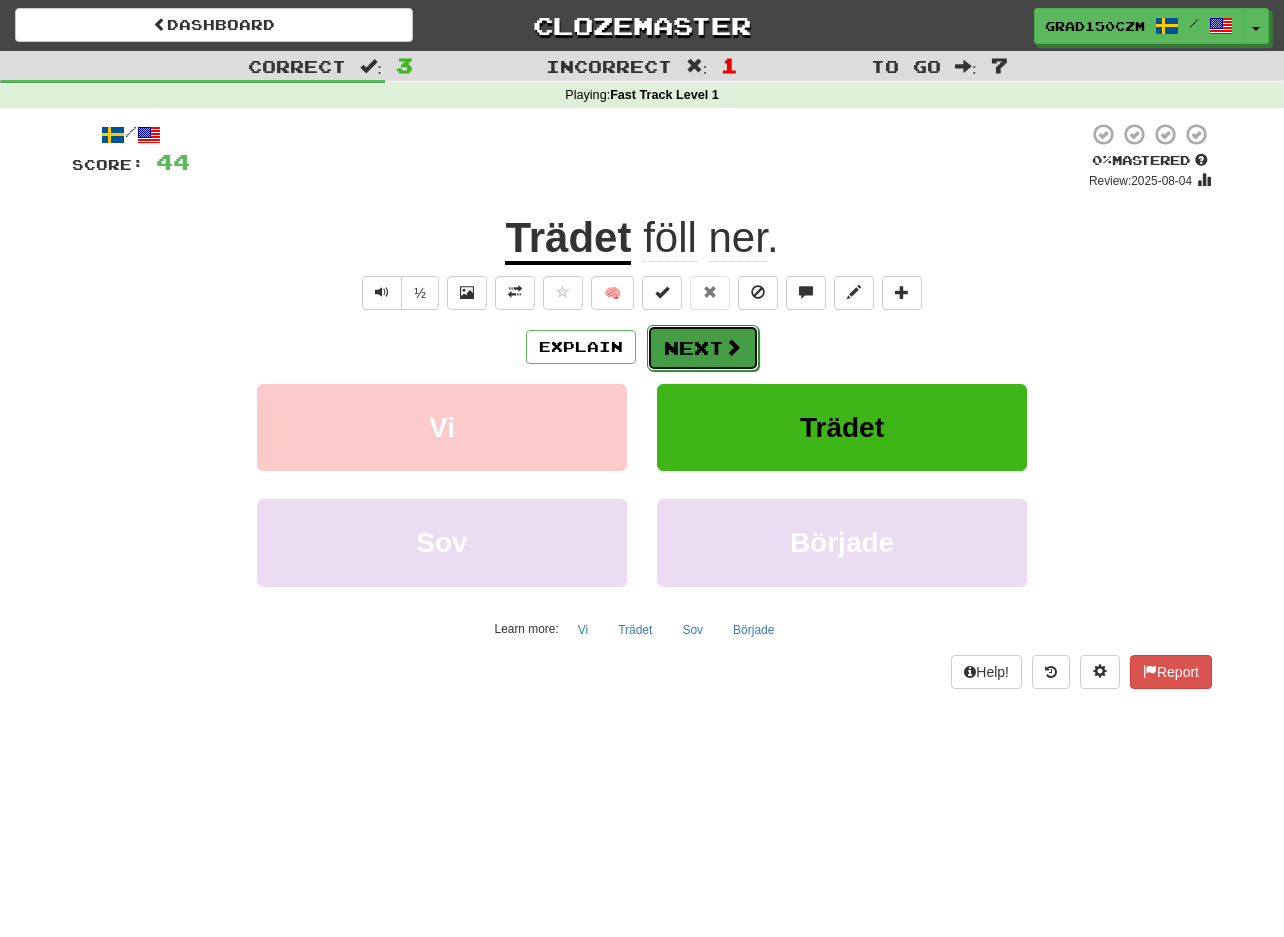 click on "Next" at bounding box center [703, 348] 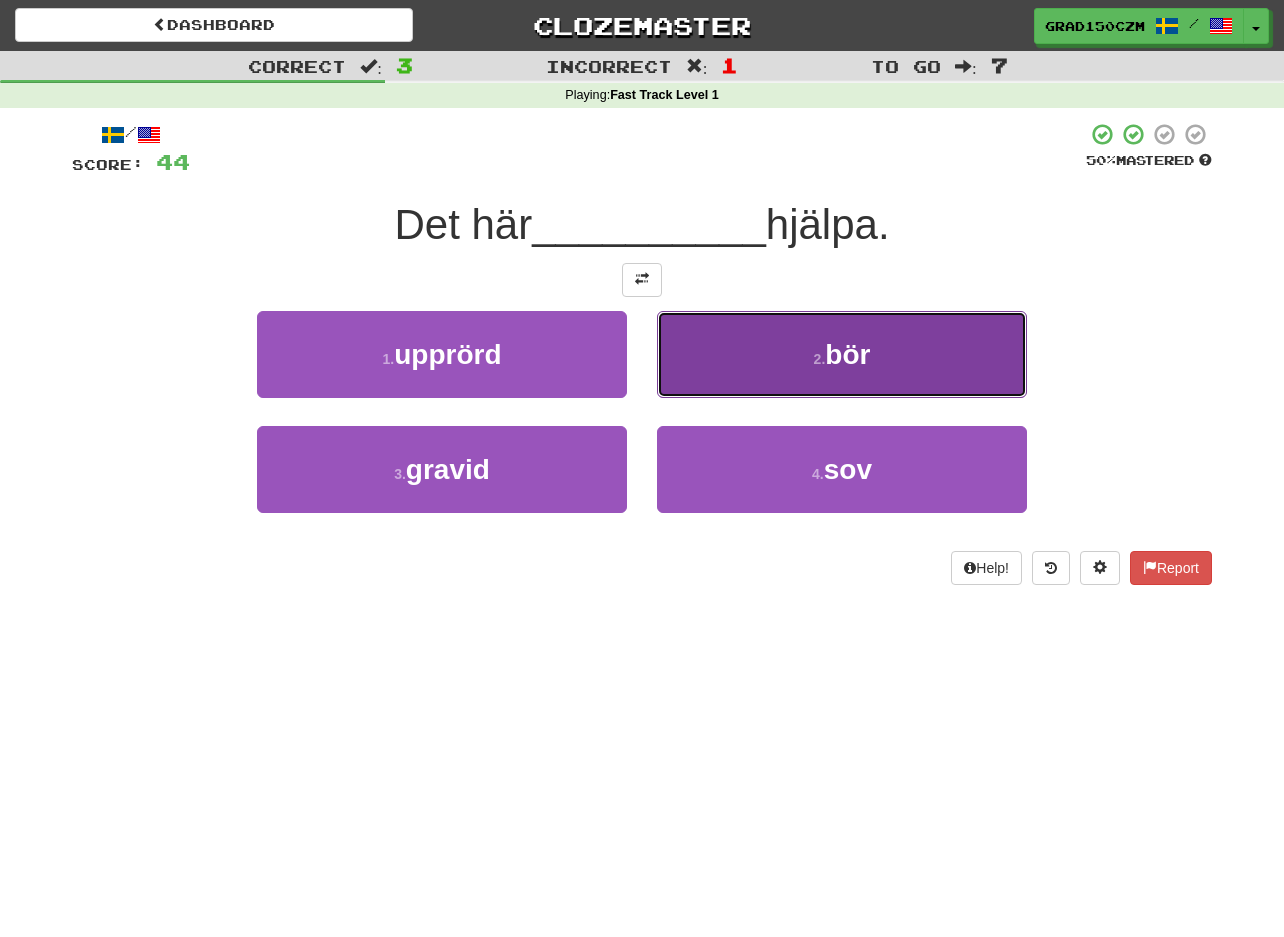 click on "2 .  bör" at bounding box center (842, 354) 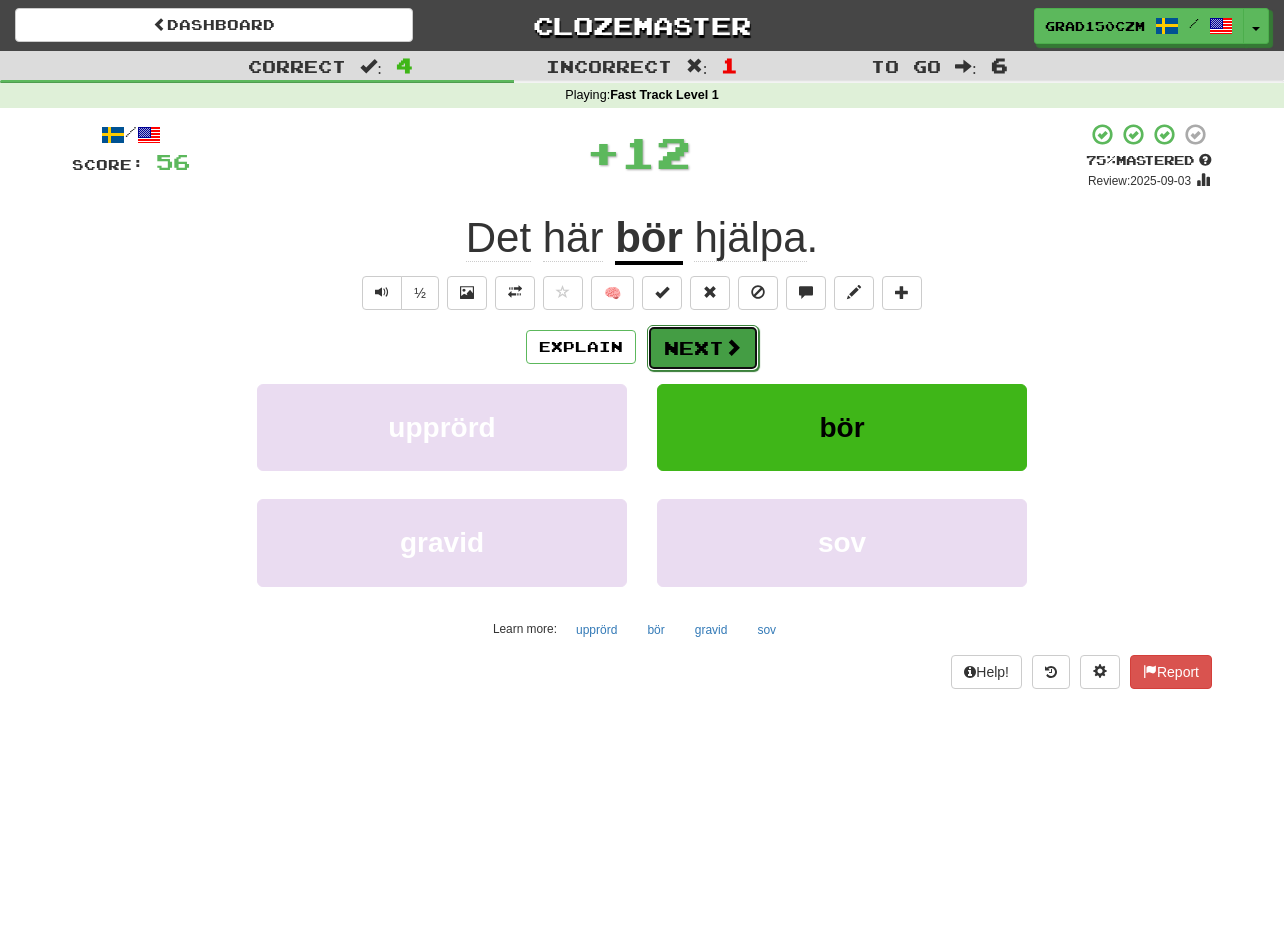click on "Next" at bounding box center (703, 348) 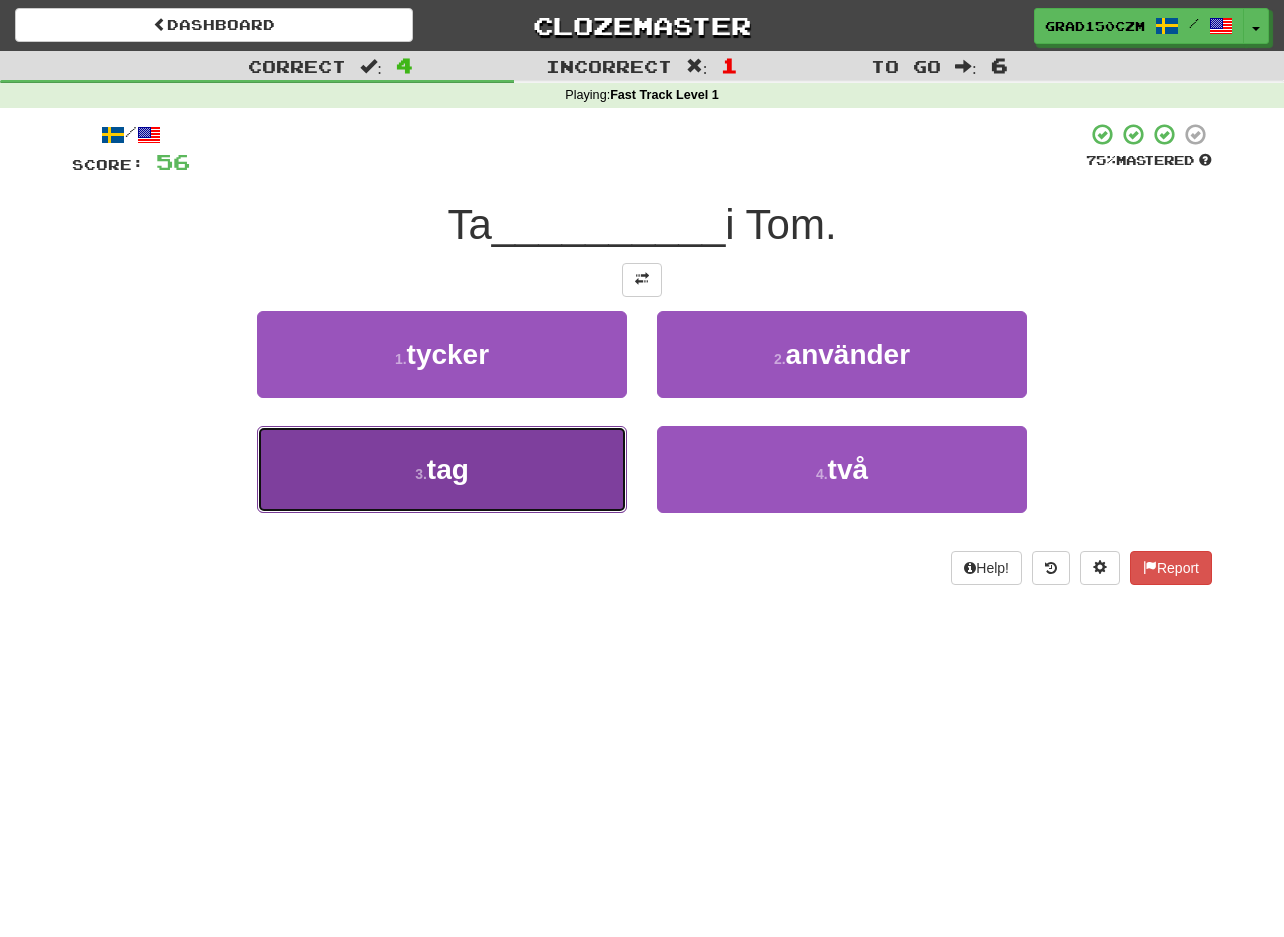 click on "tag" at bounding box center [448, 469] 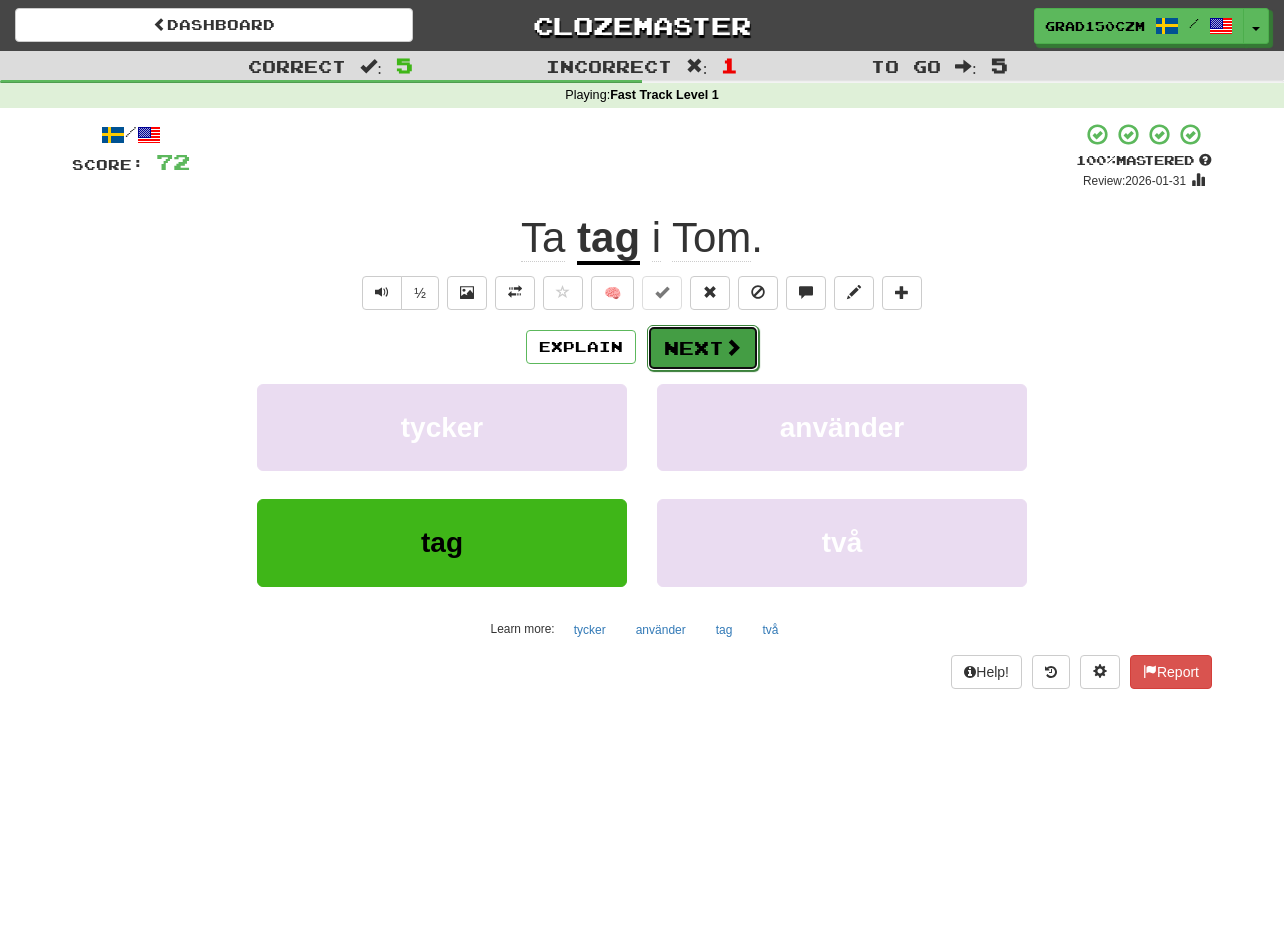 click on "Next" at bounding box center [703, 348] 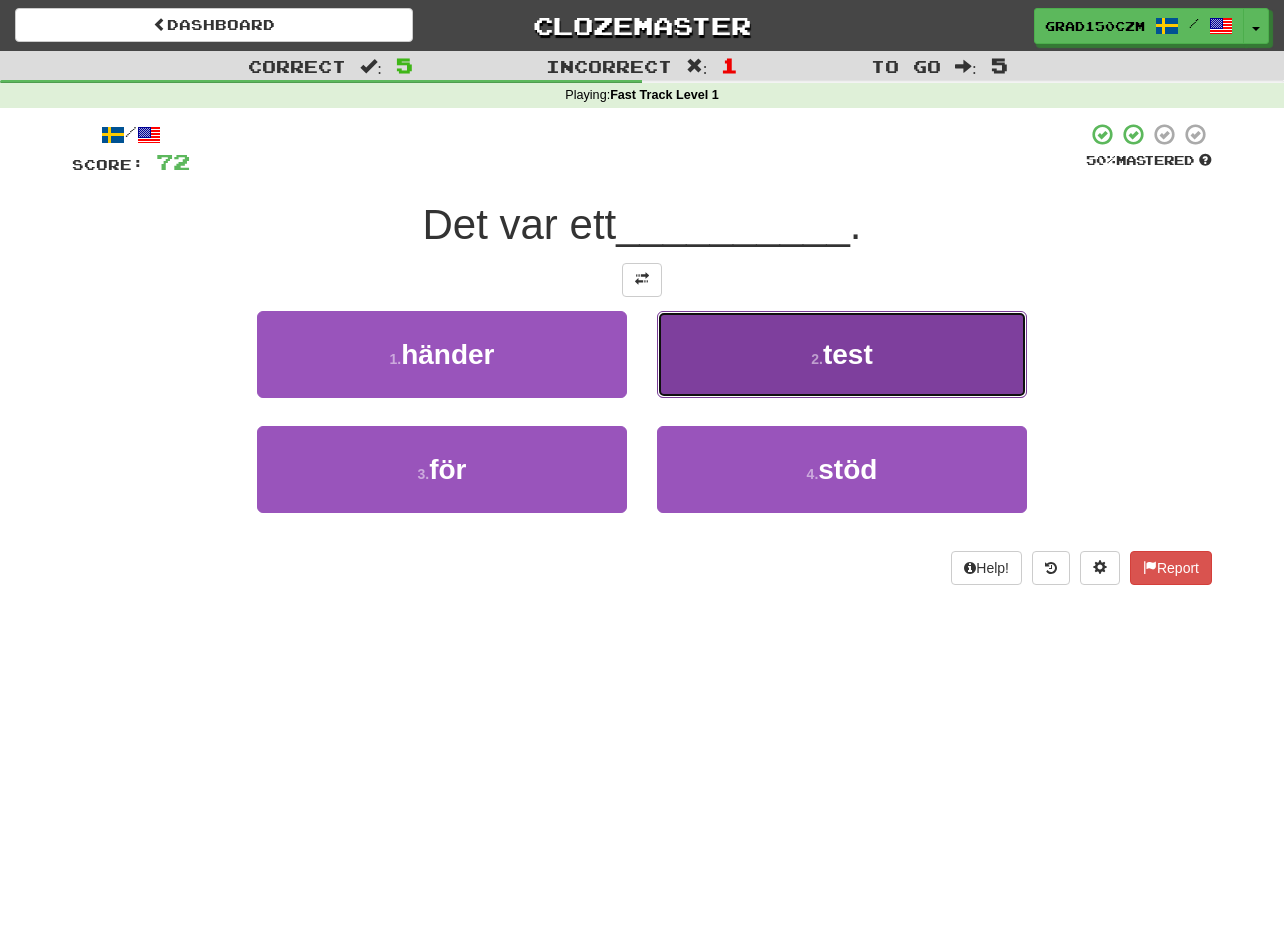 click on "2 .  test" at bounding box center (842, 354) 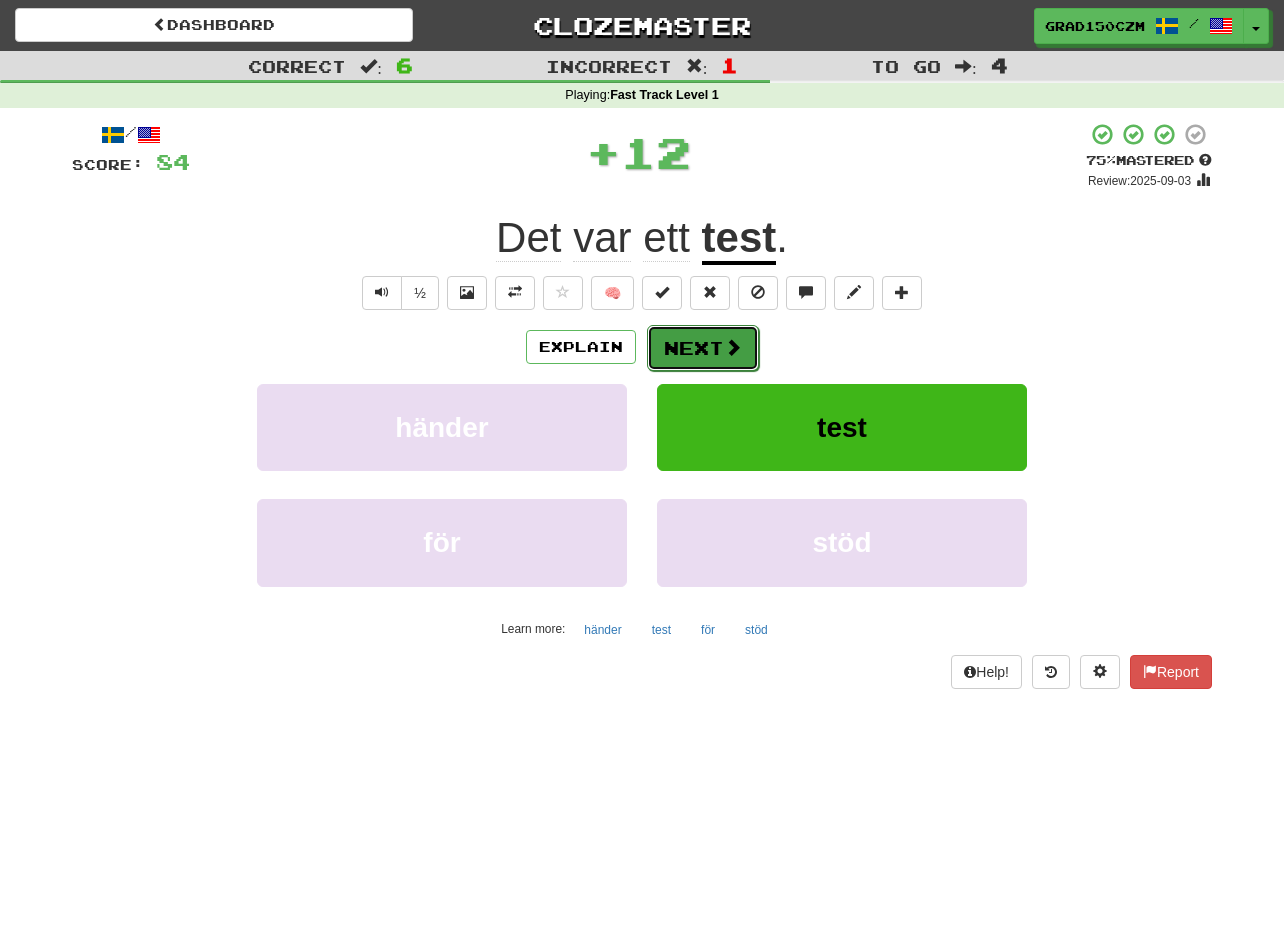 click on "Next" at bounding box center (703, 348) 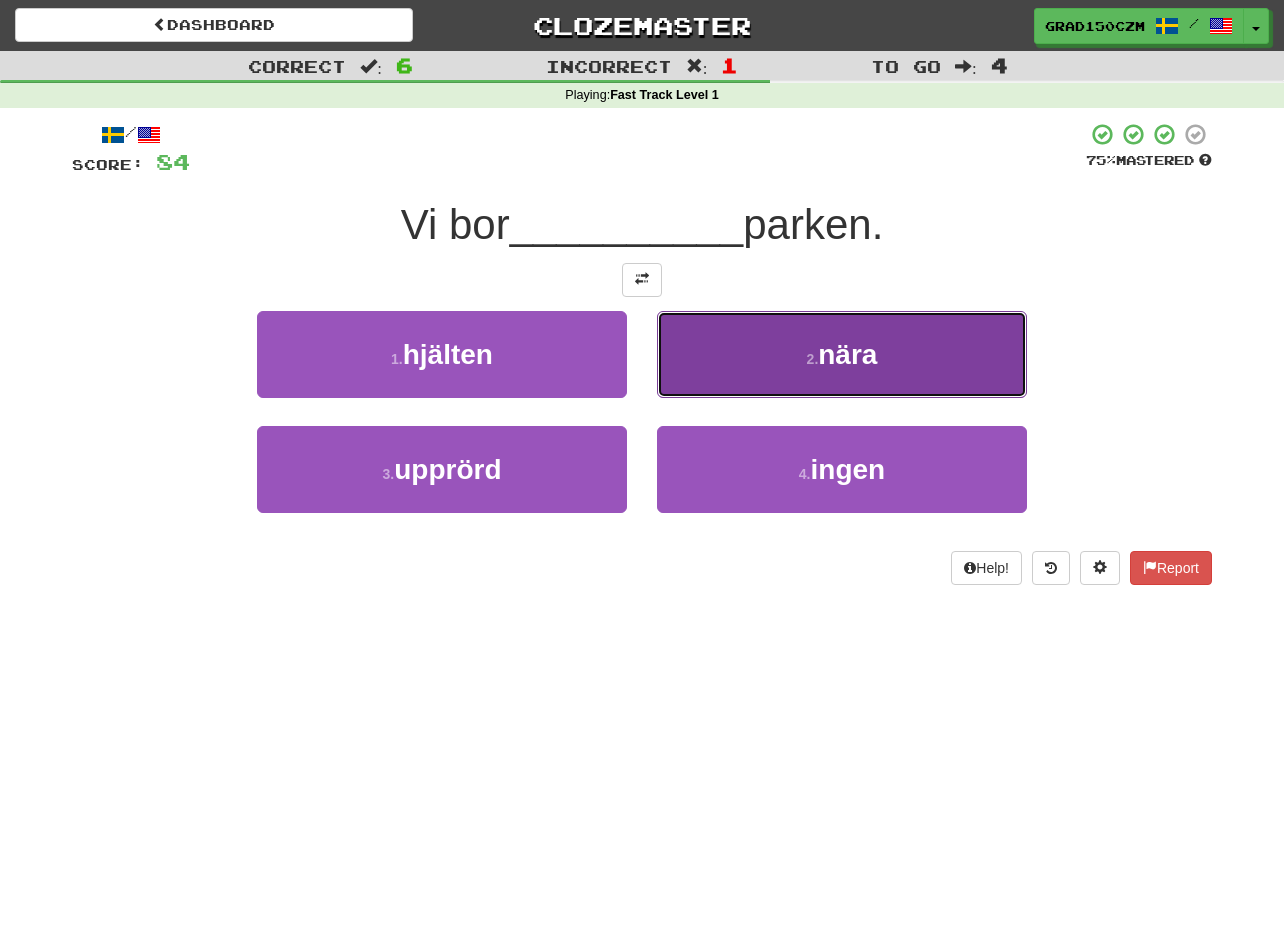 click on "2 .  nära" at bounding box center (842, 354) 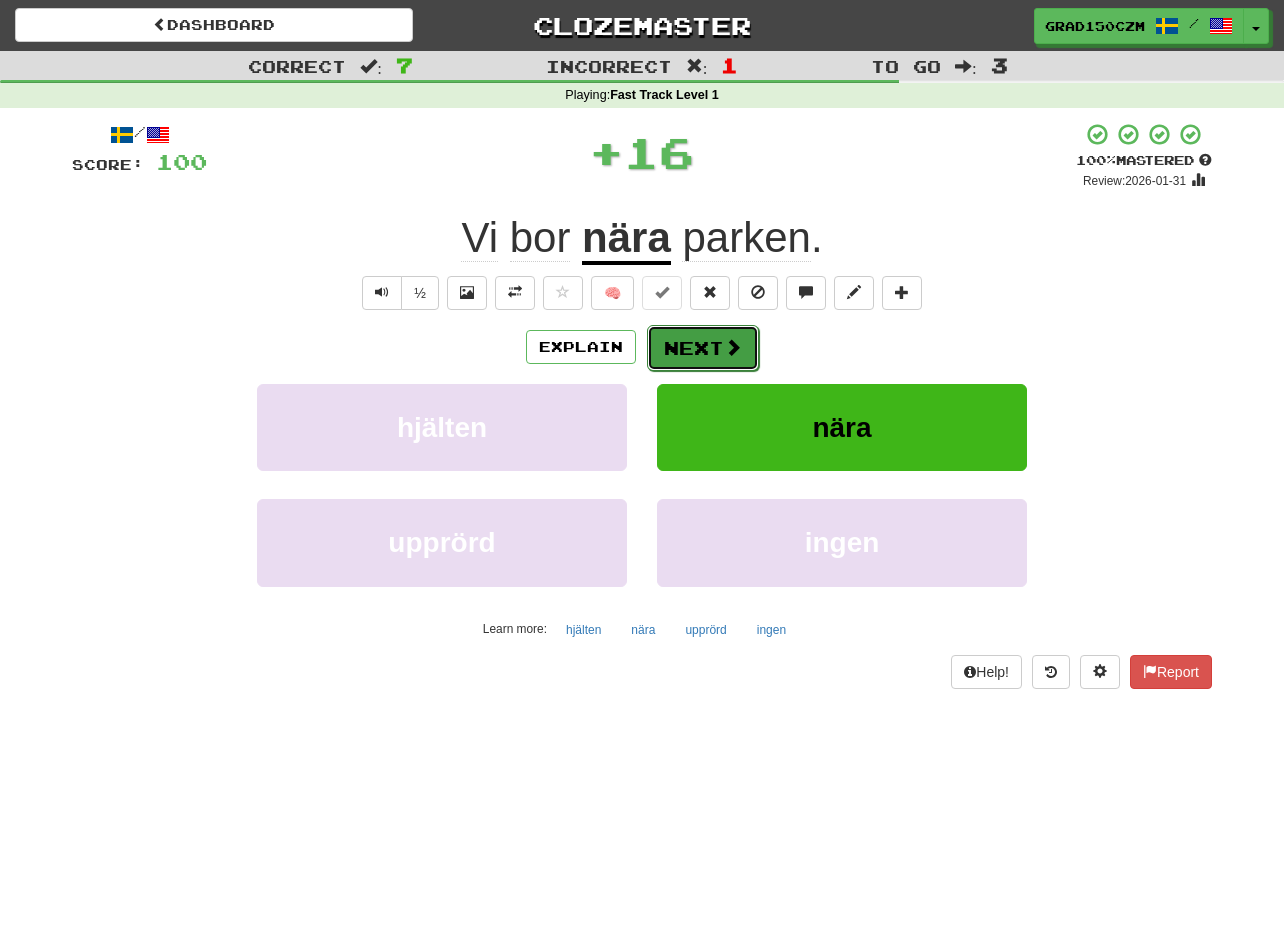 click at bounding box center (733, 347) 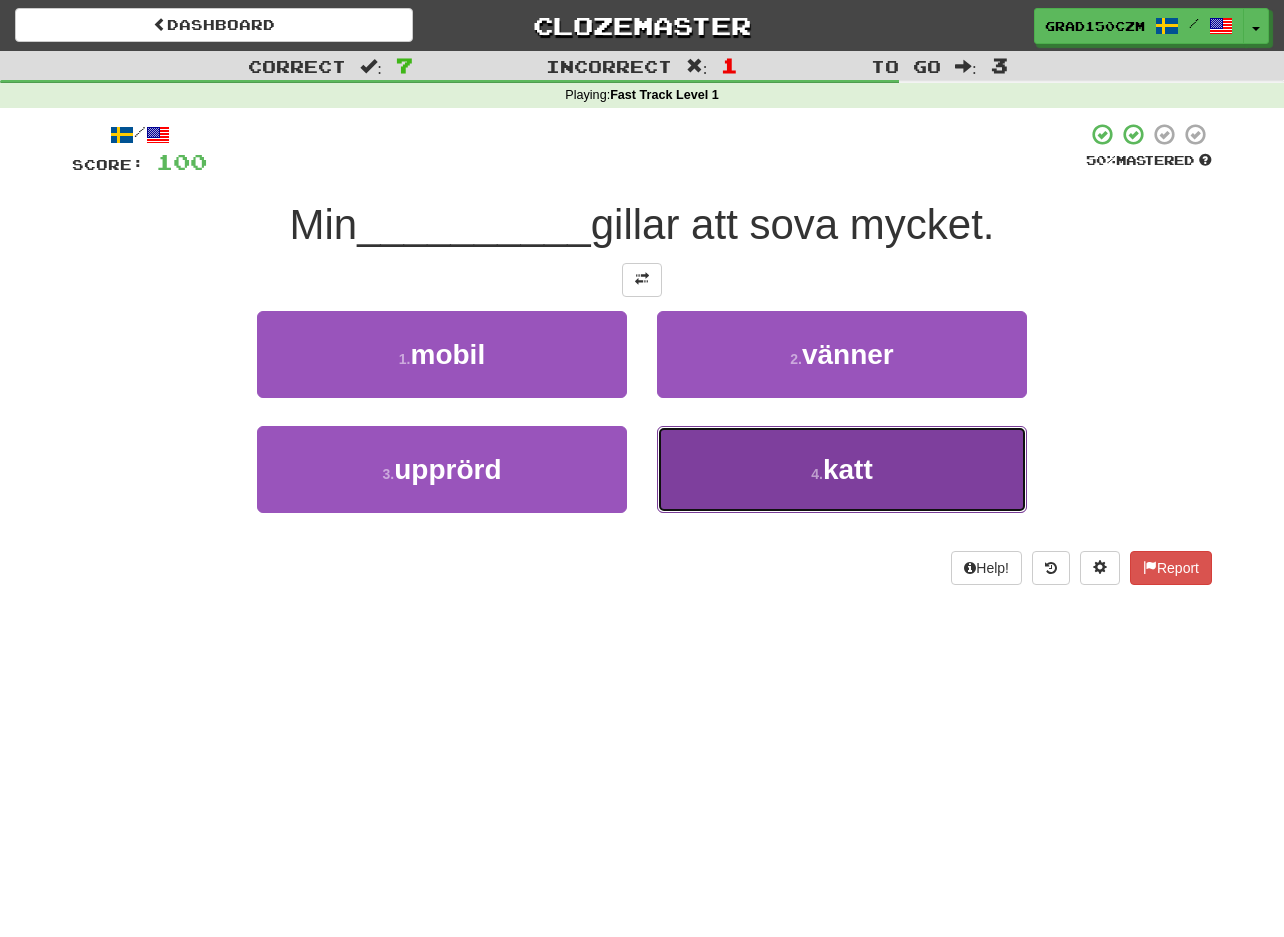 click on "4 .  katt" at bounding box center (842, 469) 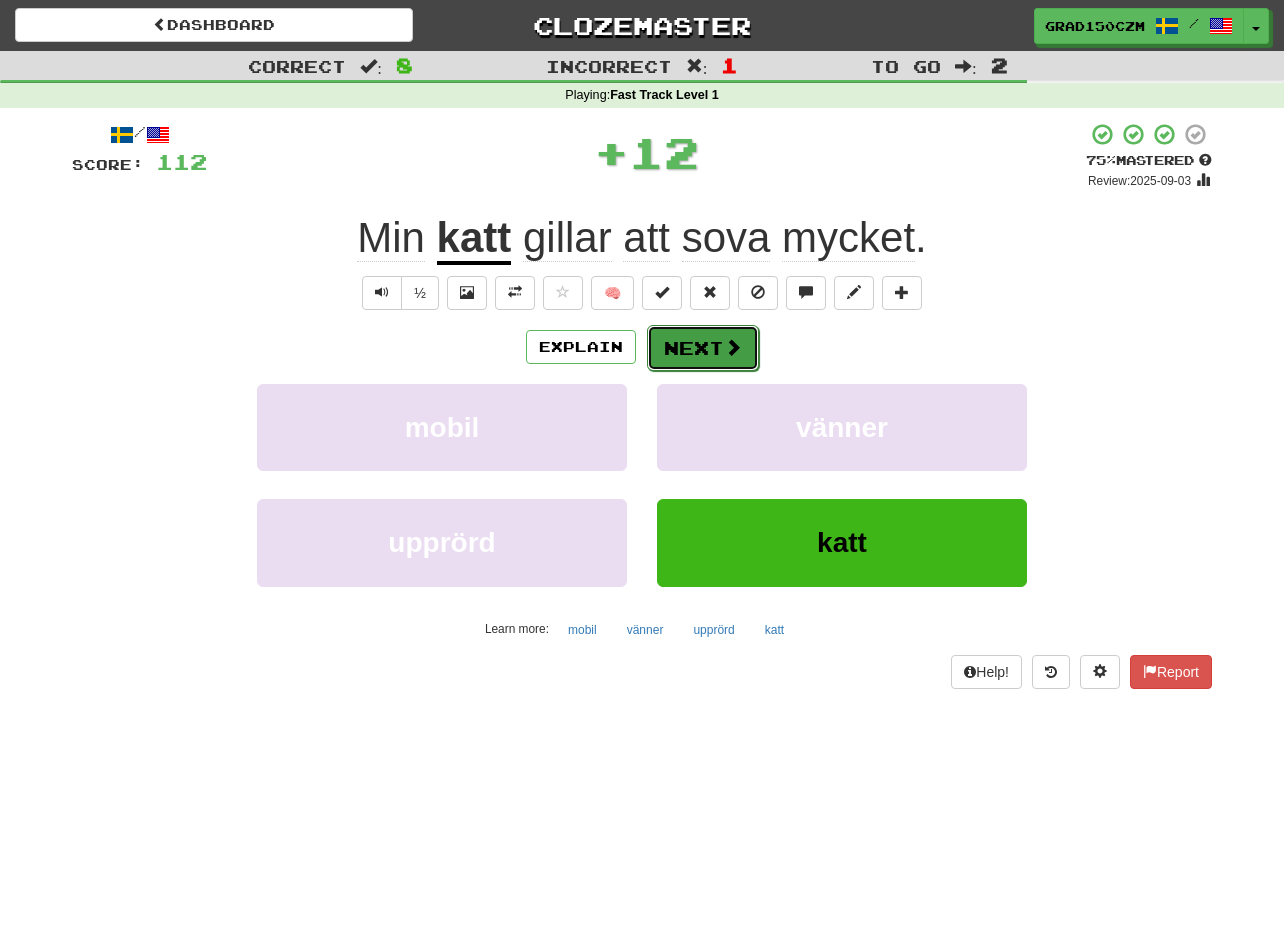 click on "Next" at bounding box center [703, 348] 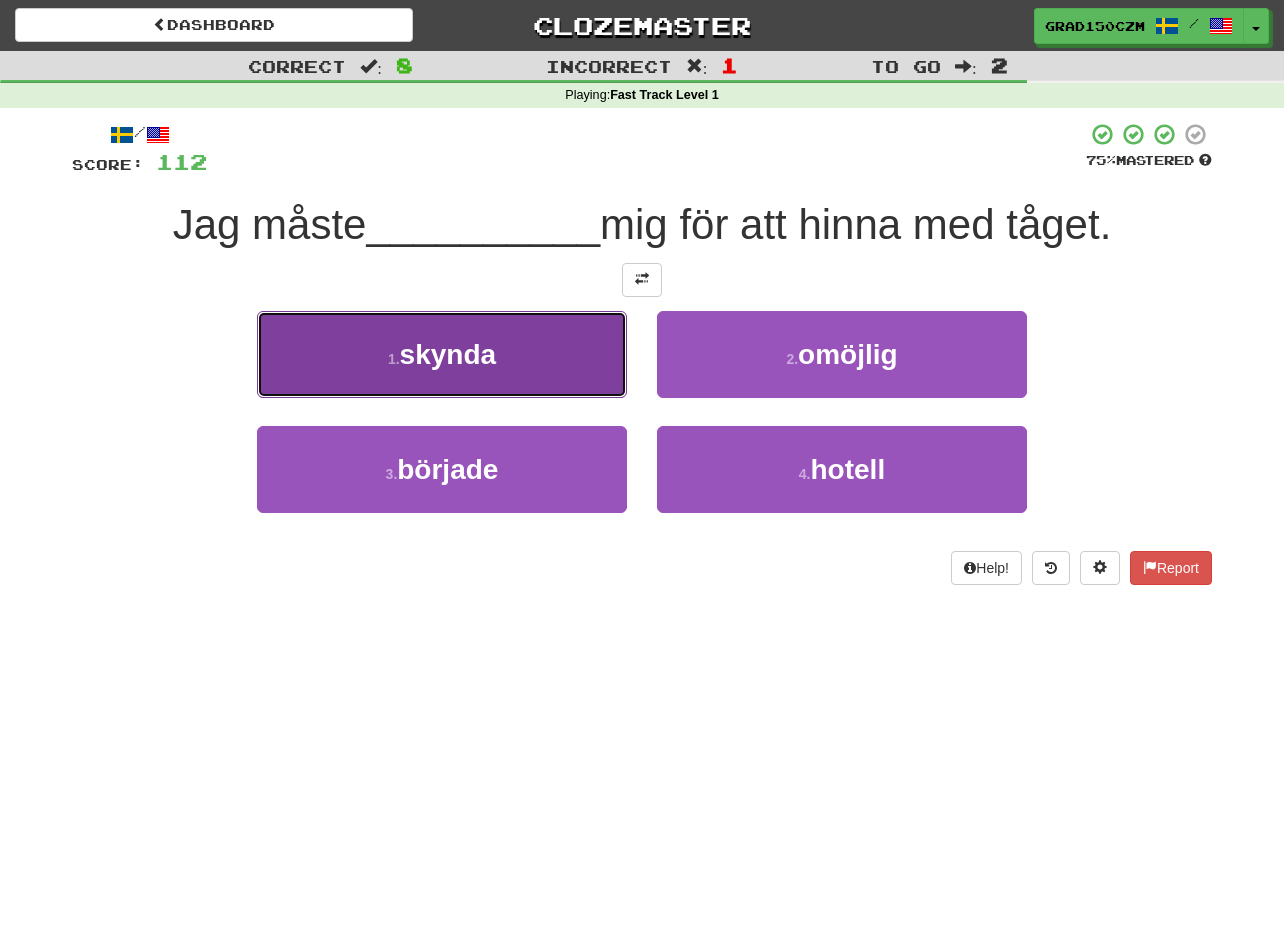 click on "1 .  skynda" at bounding box center [442, 354] 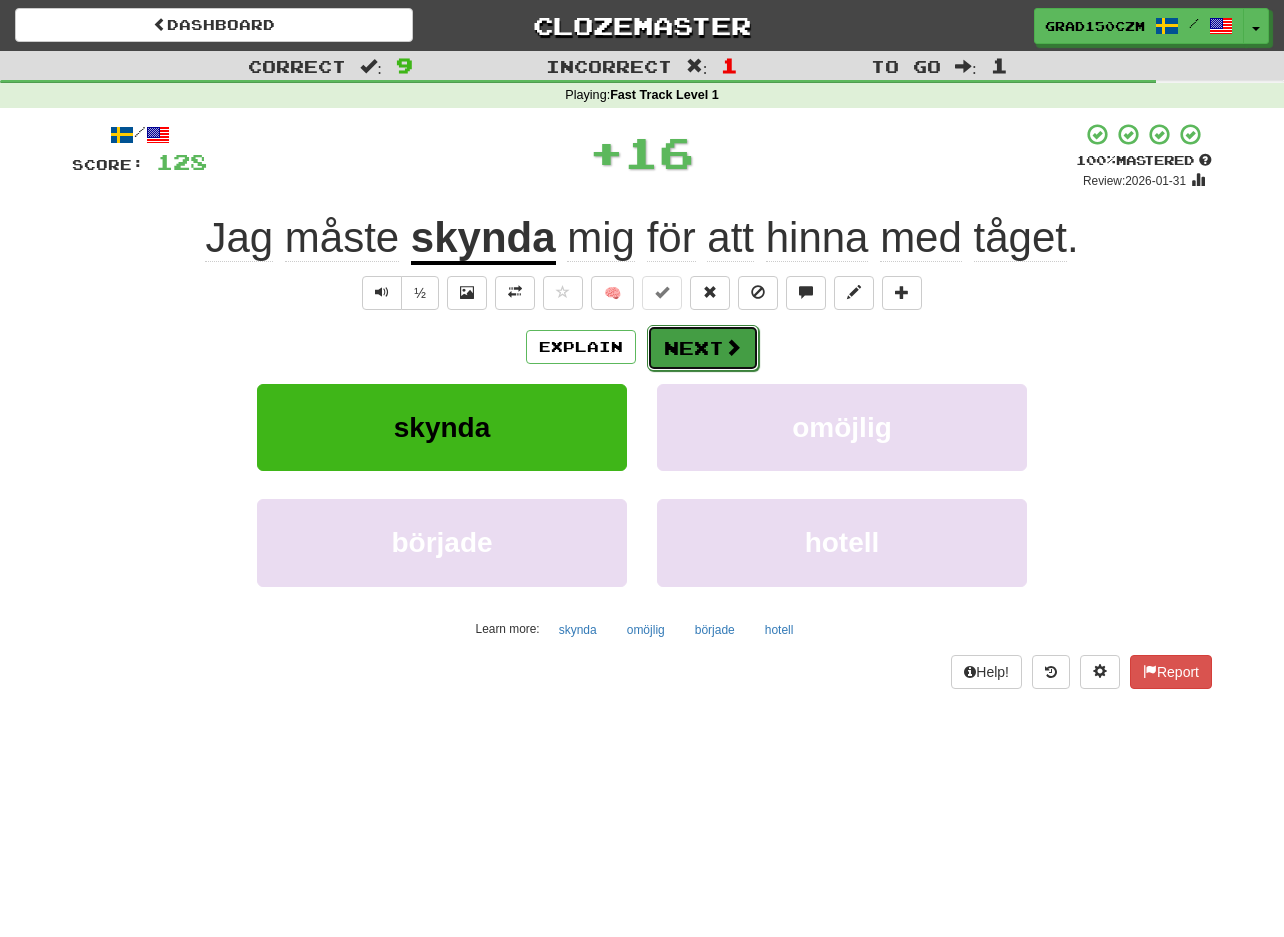 click on "Next" at bounding box center [703, 348] 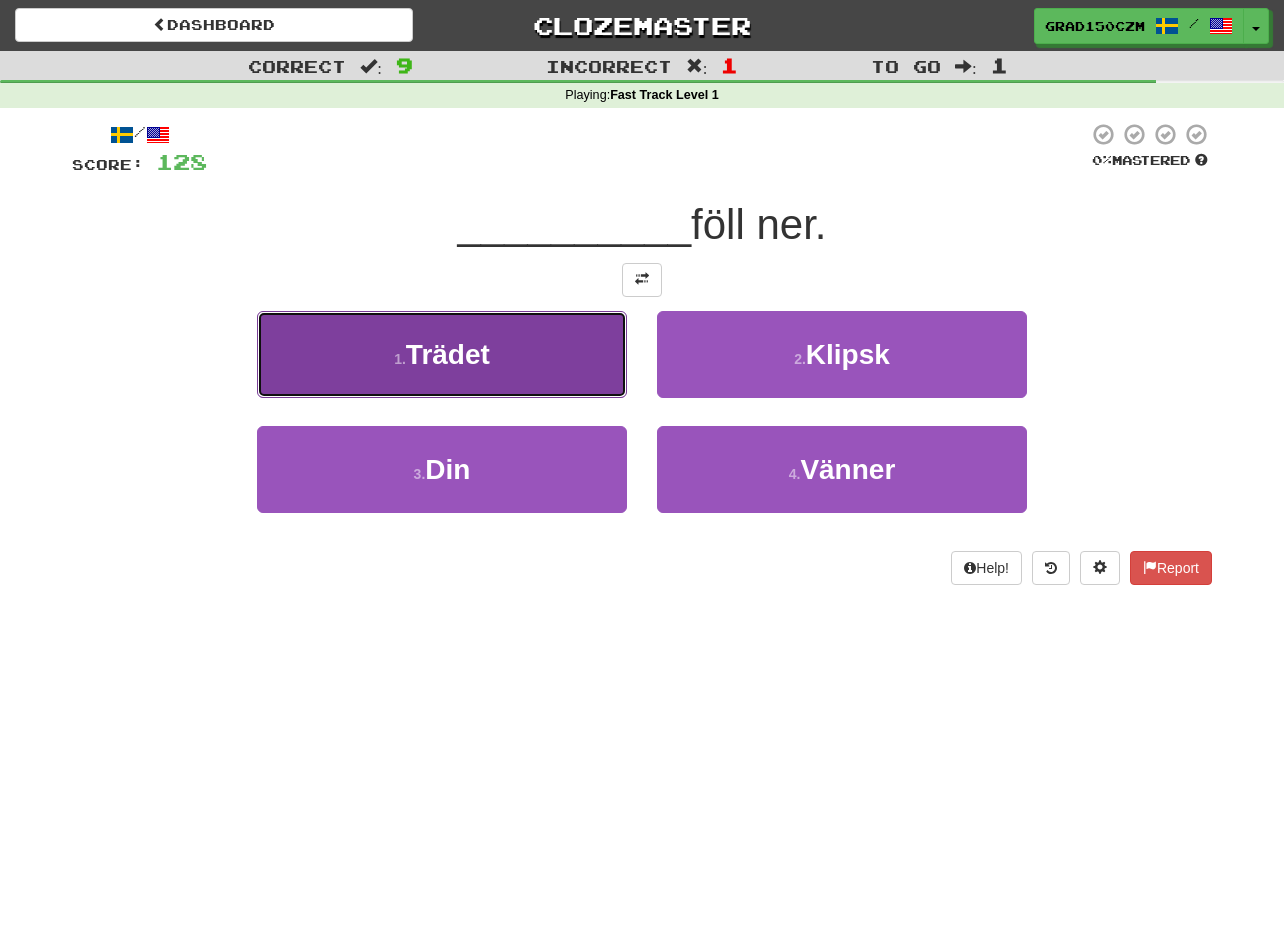 click on "1 .  Trädet" at bounding box center [442, 354] 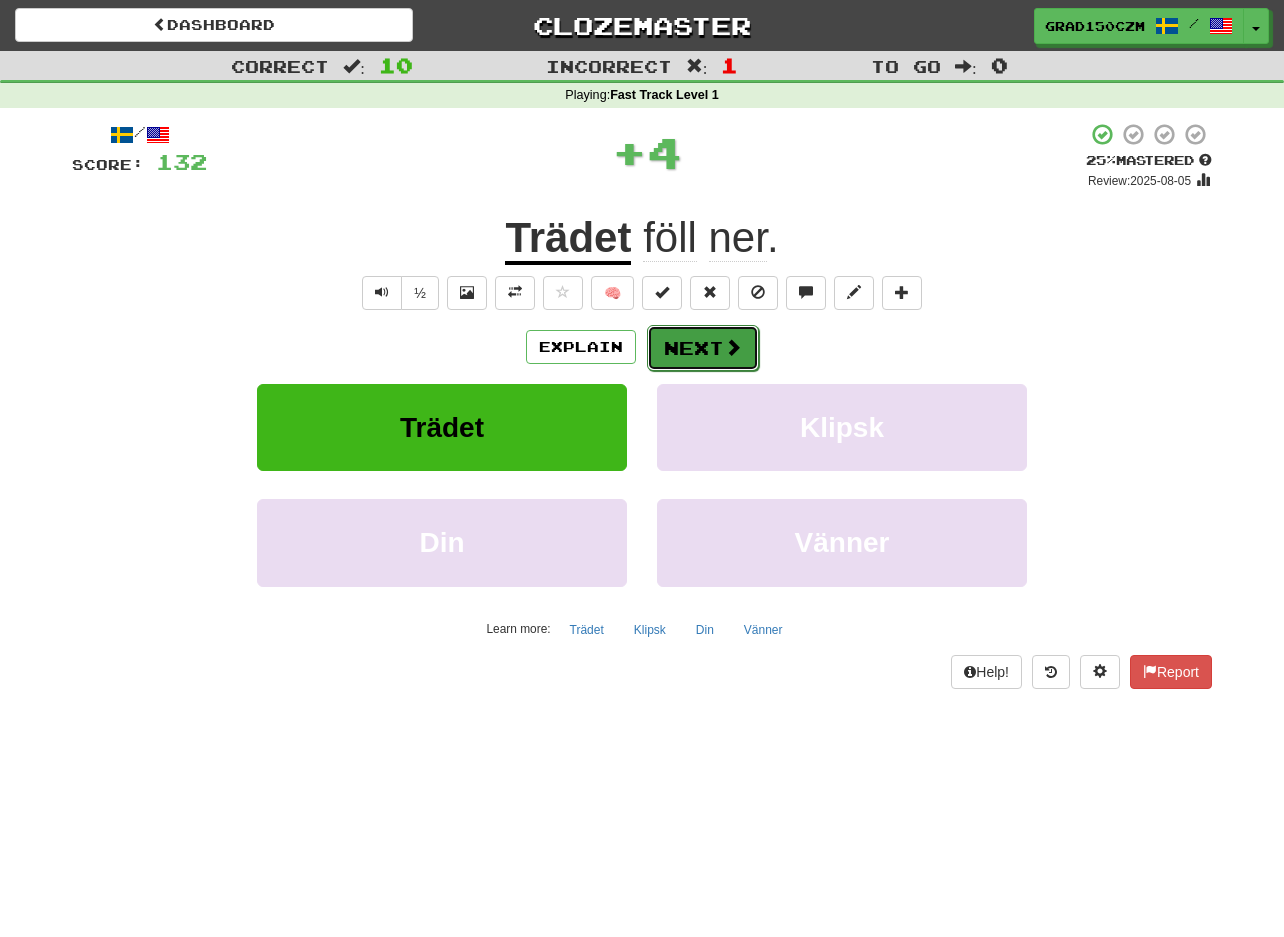 click on "Next" at bounding box center [703, 348] 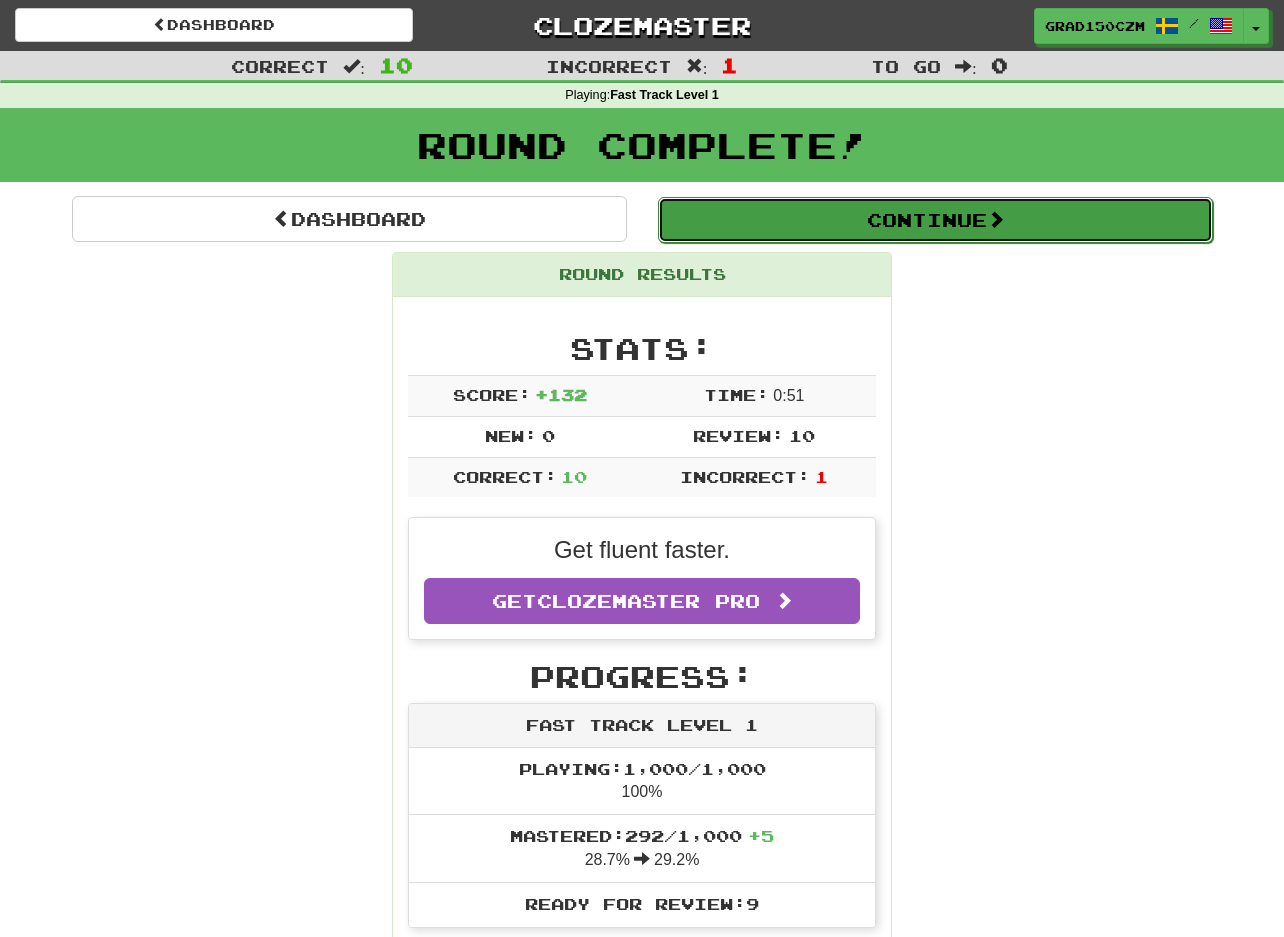 click on "Continue" at bounding box center (935, 220) 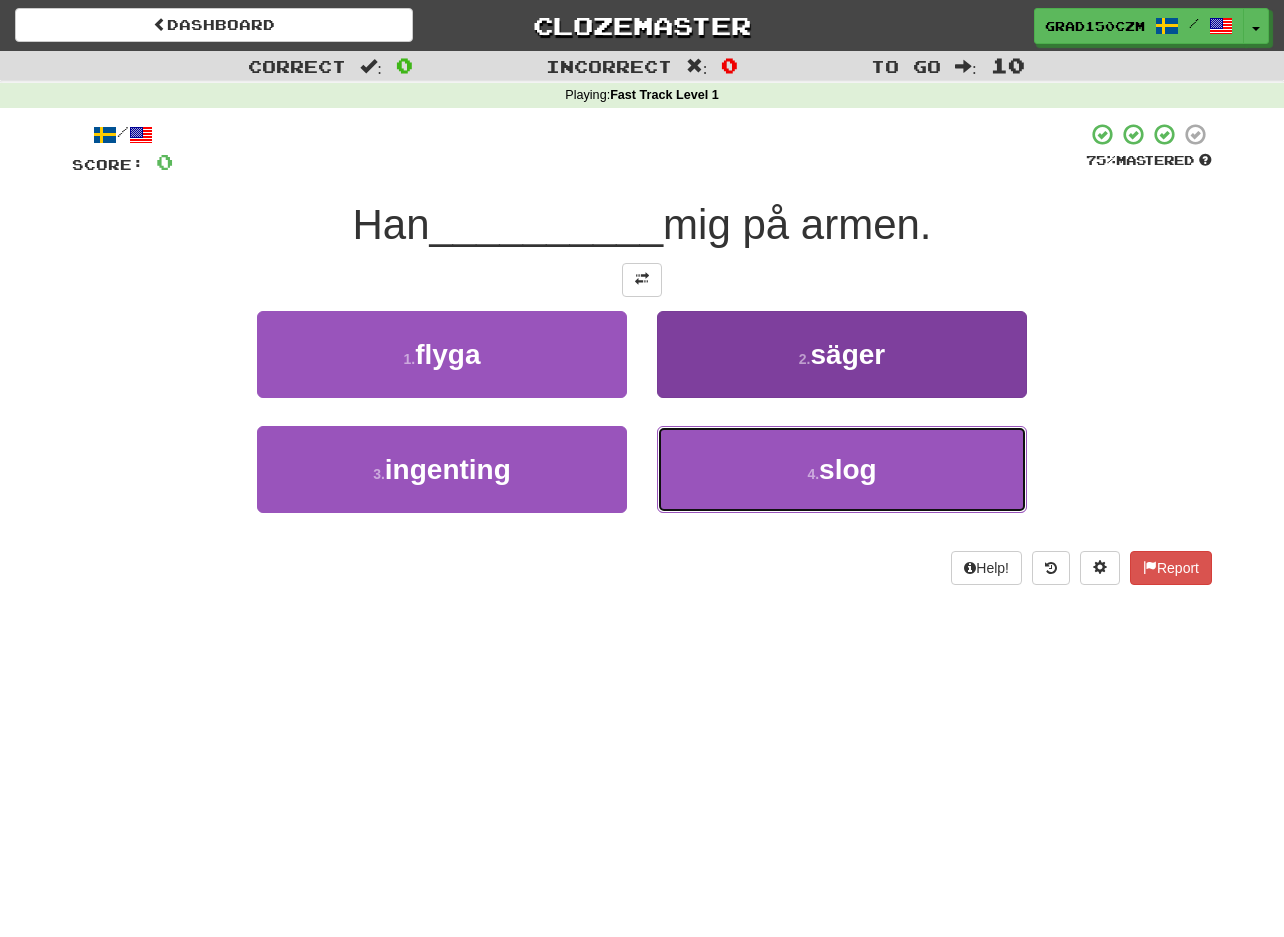 click on "4 .  slog" at bounding box center [842, 469] 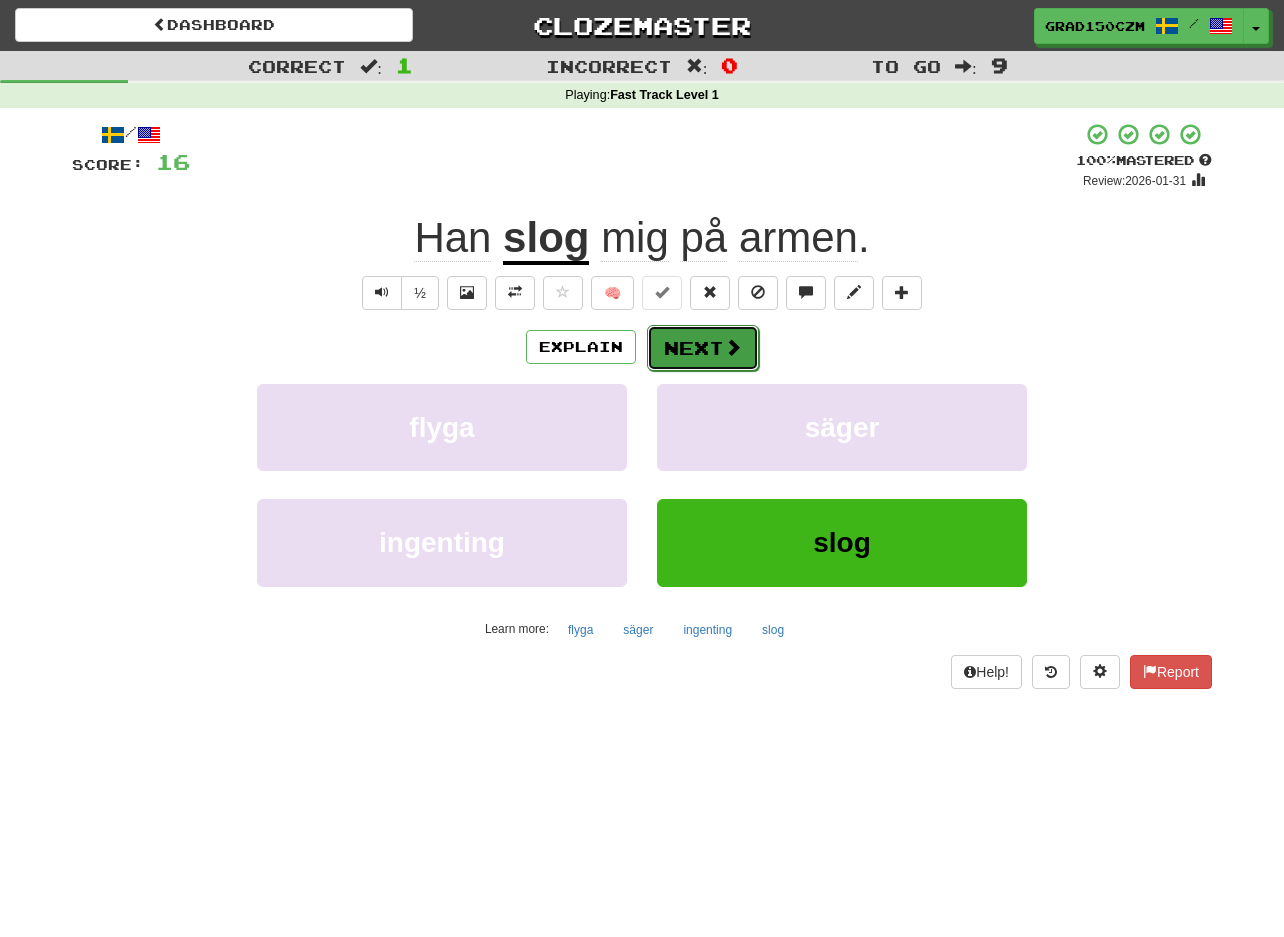 click on "Next" at bounding box center (703, 348) 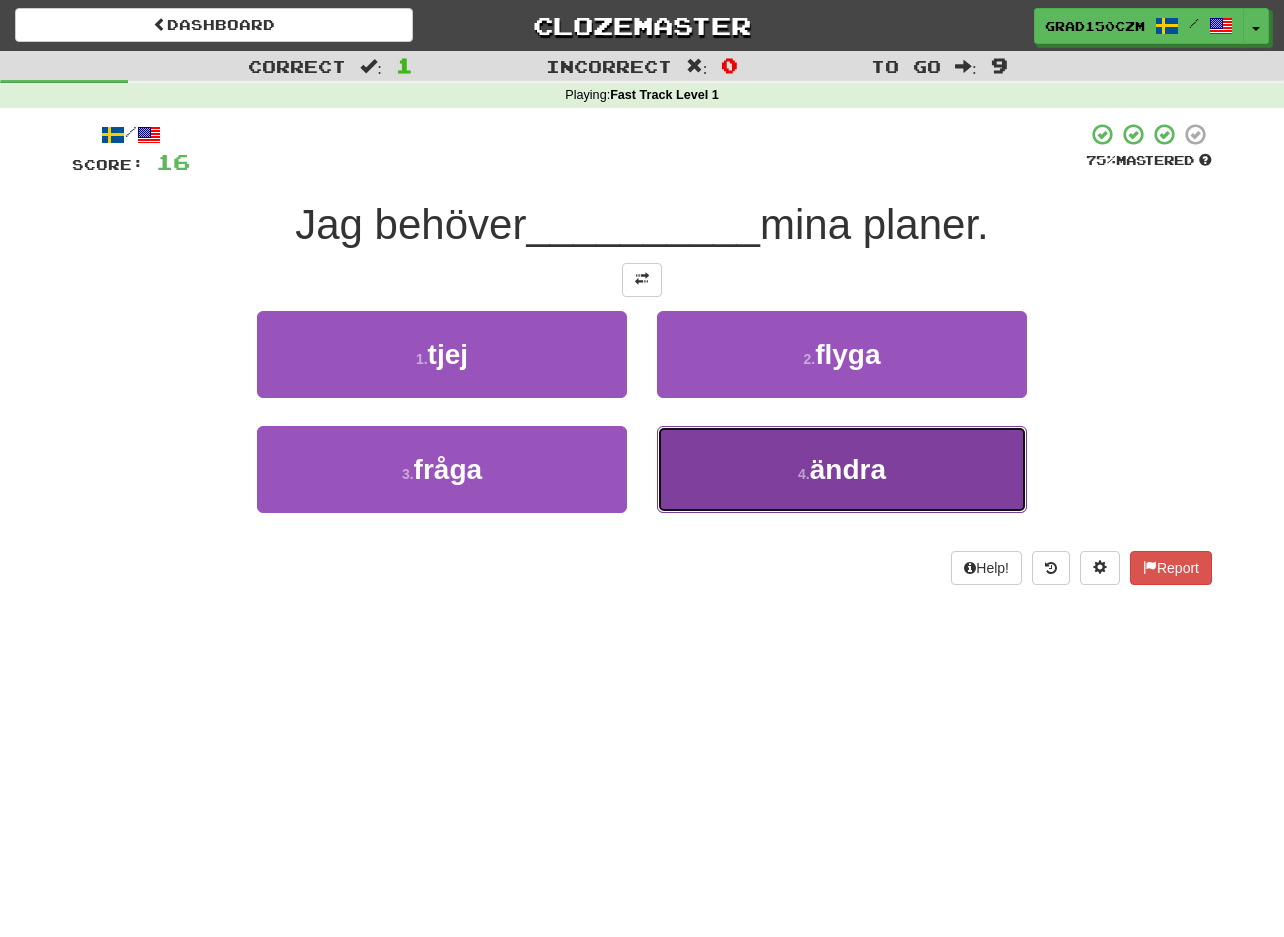 click on "ändra" at bounding box center [848, 469] 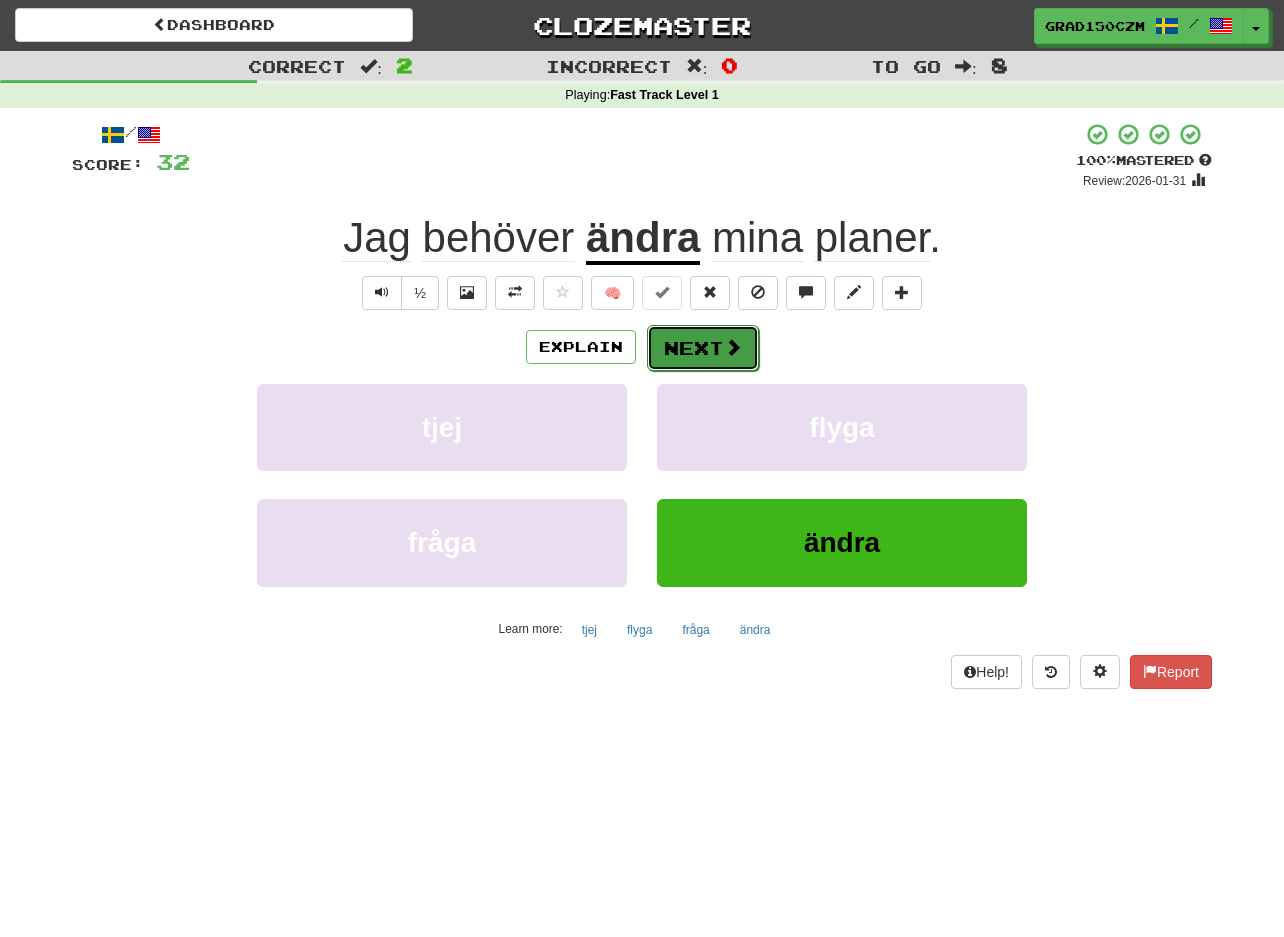 click on "Next" at bounding box center [703, 348] 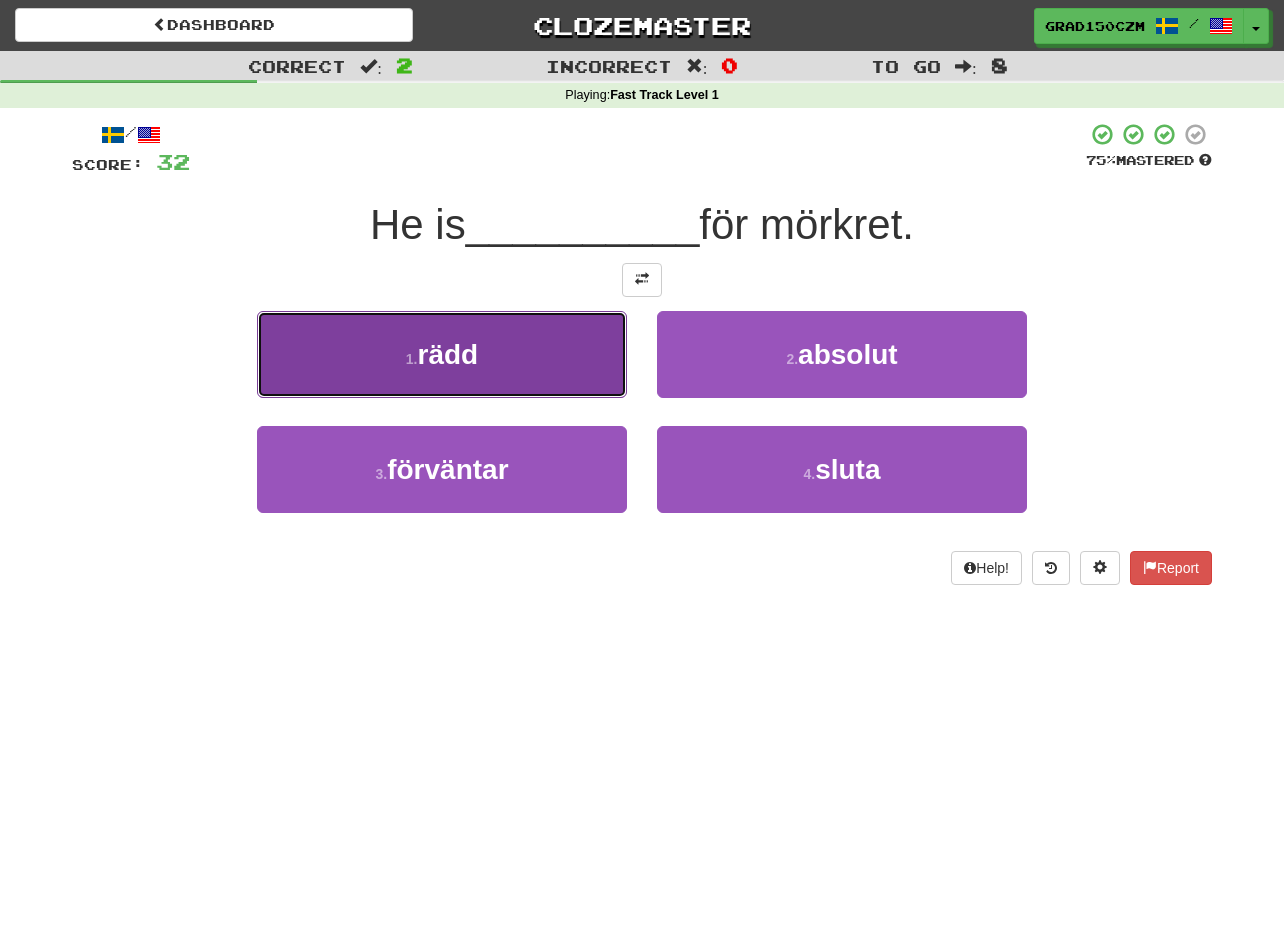 click on "1 .  rädd" at bounding box center (442, 354) 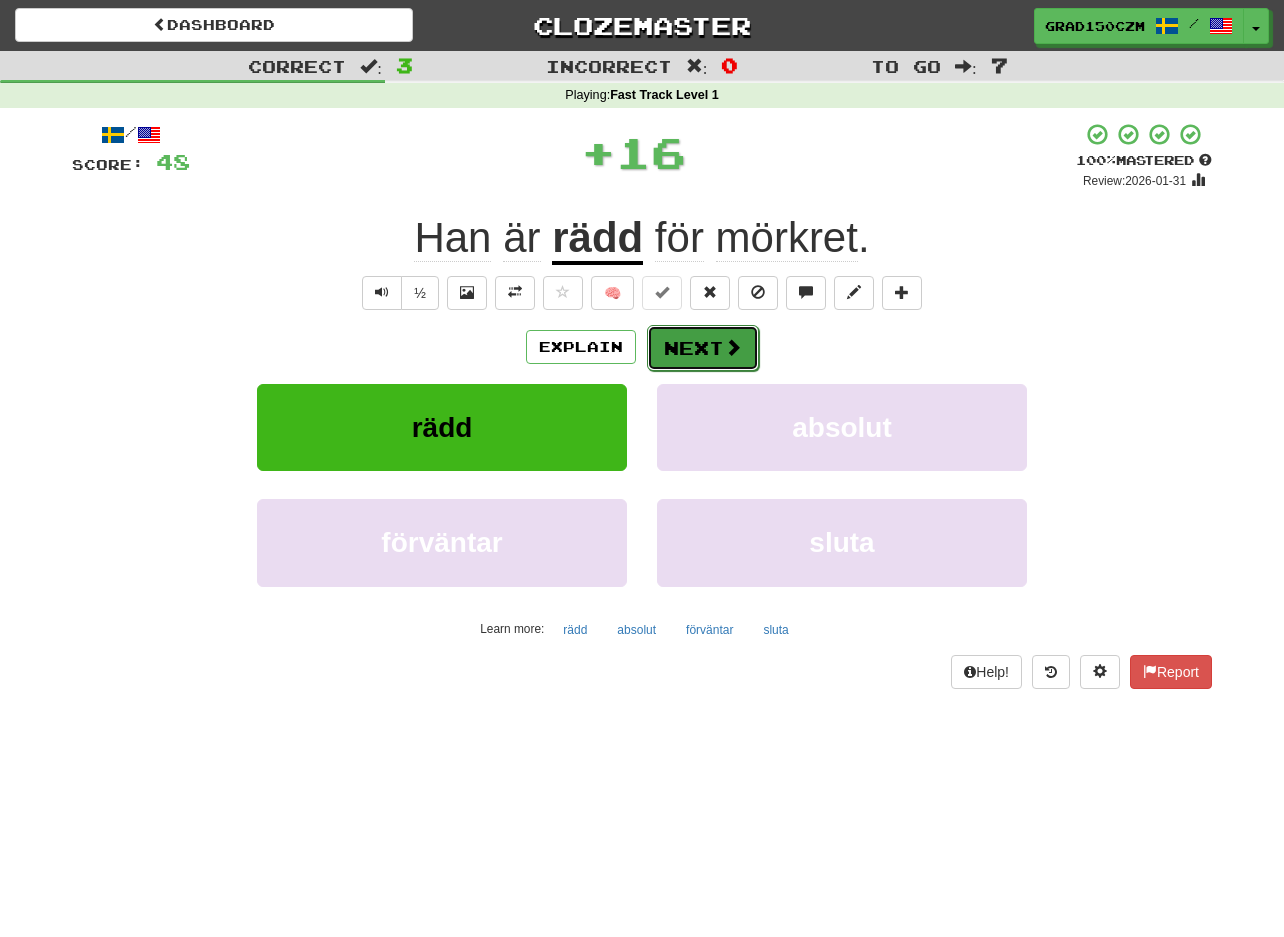 click on "Next" at bounding box center (703, 348) 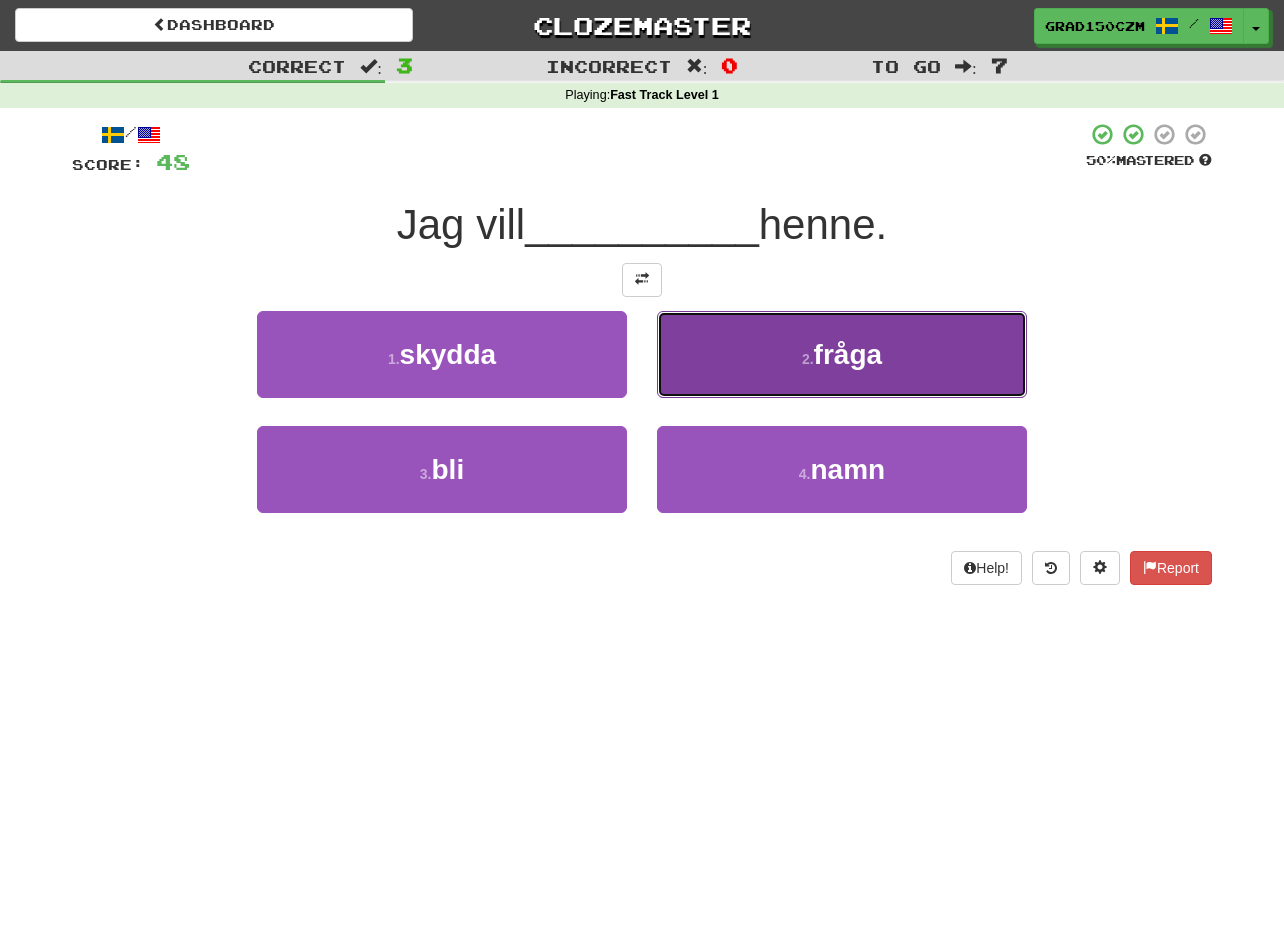 click on "2 .  fråga" at bounding box center (842, 354) 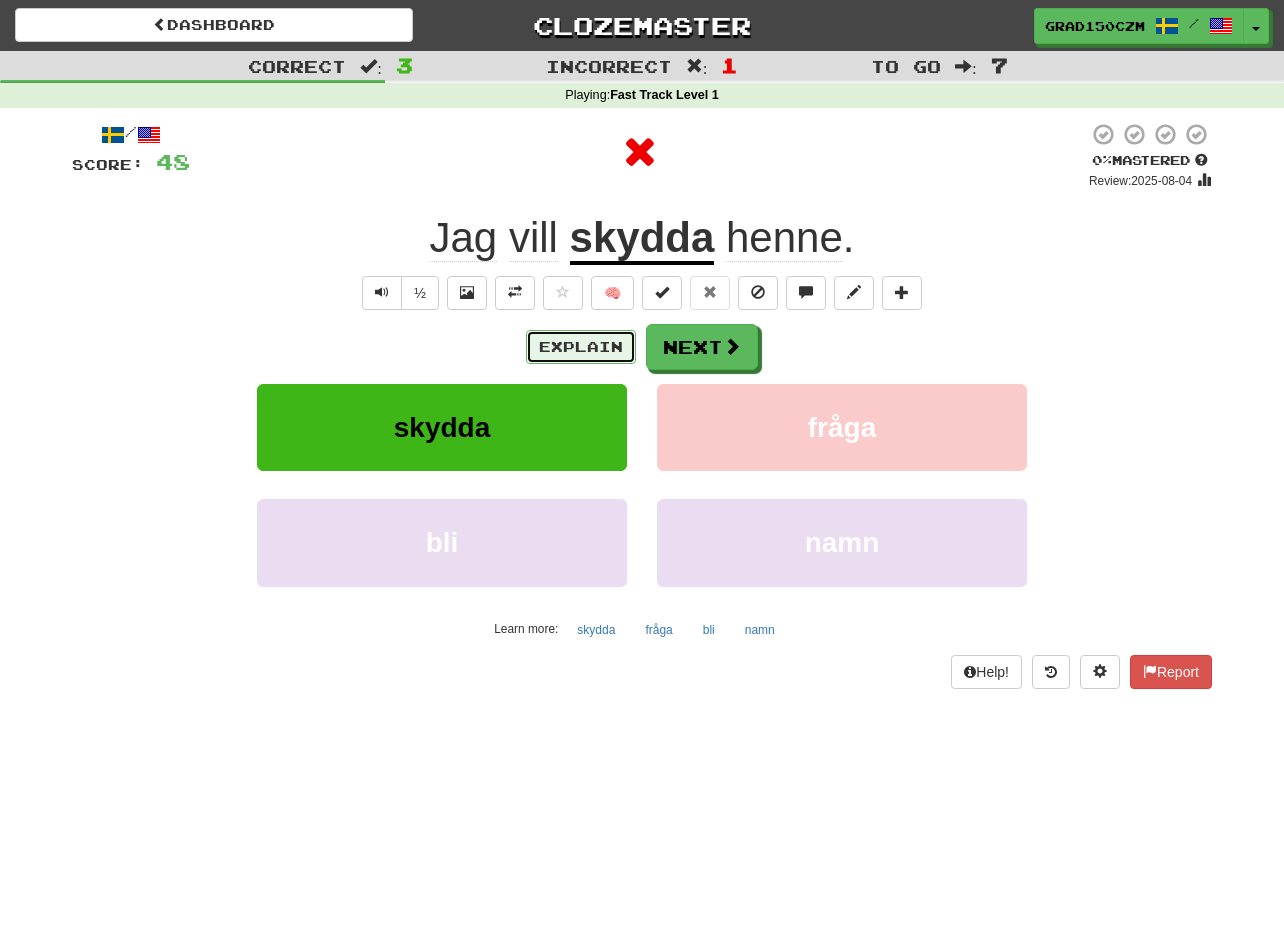 click on "Explain" at bounding box center [581, 347] 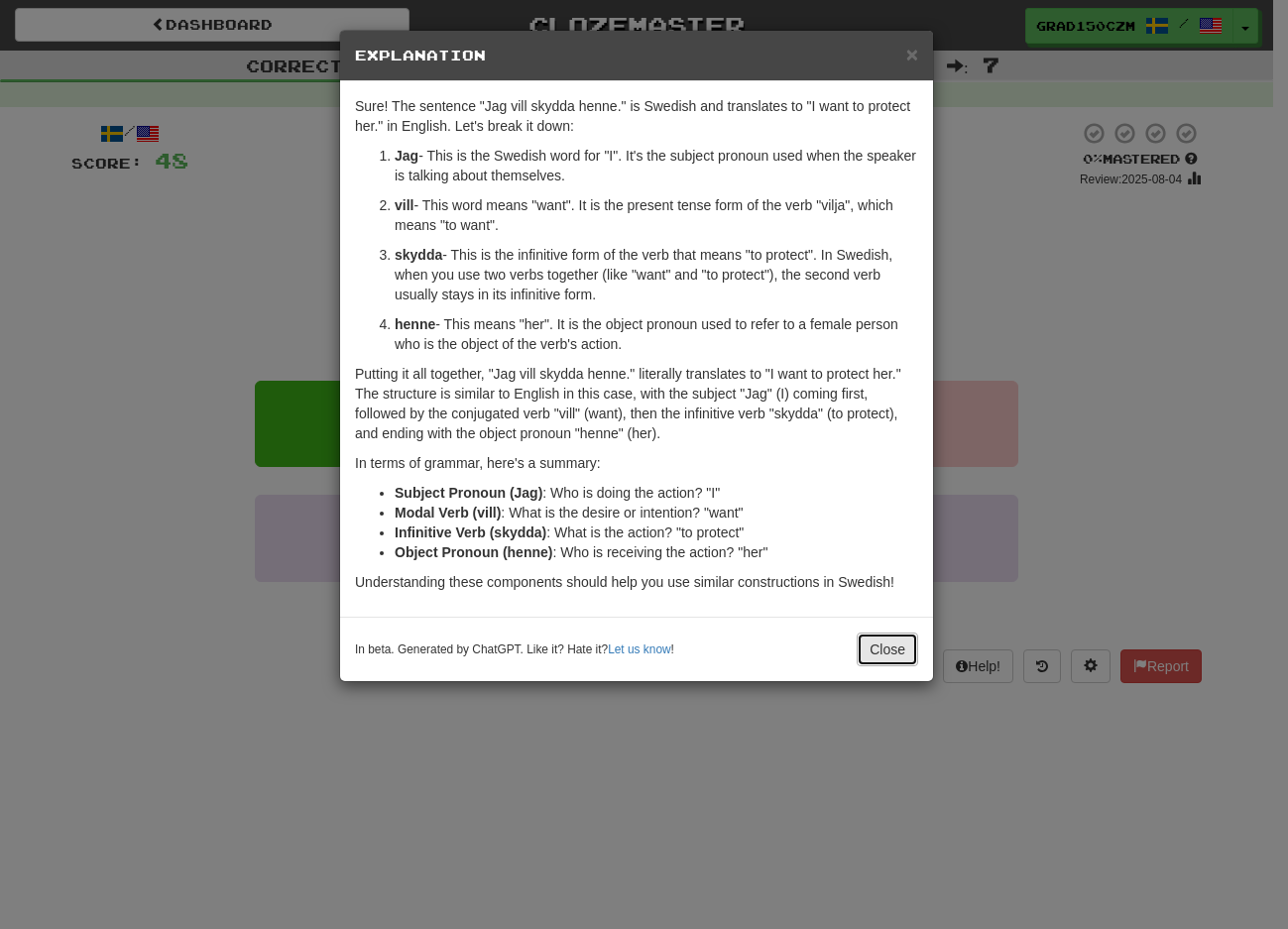 click on "Close" at bounding box center [887, 649] 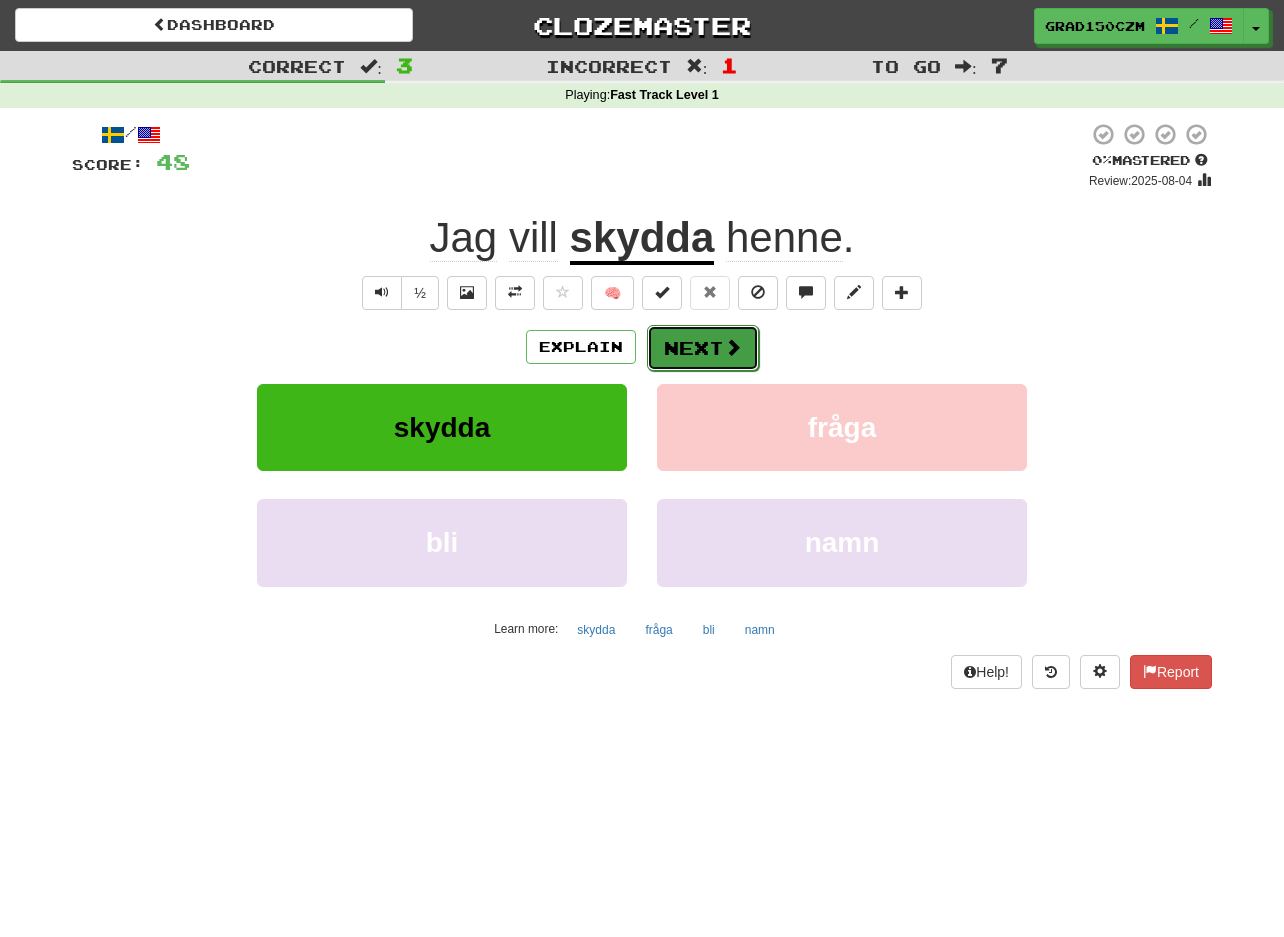 click on "Next" at bounding box center [703, 348] 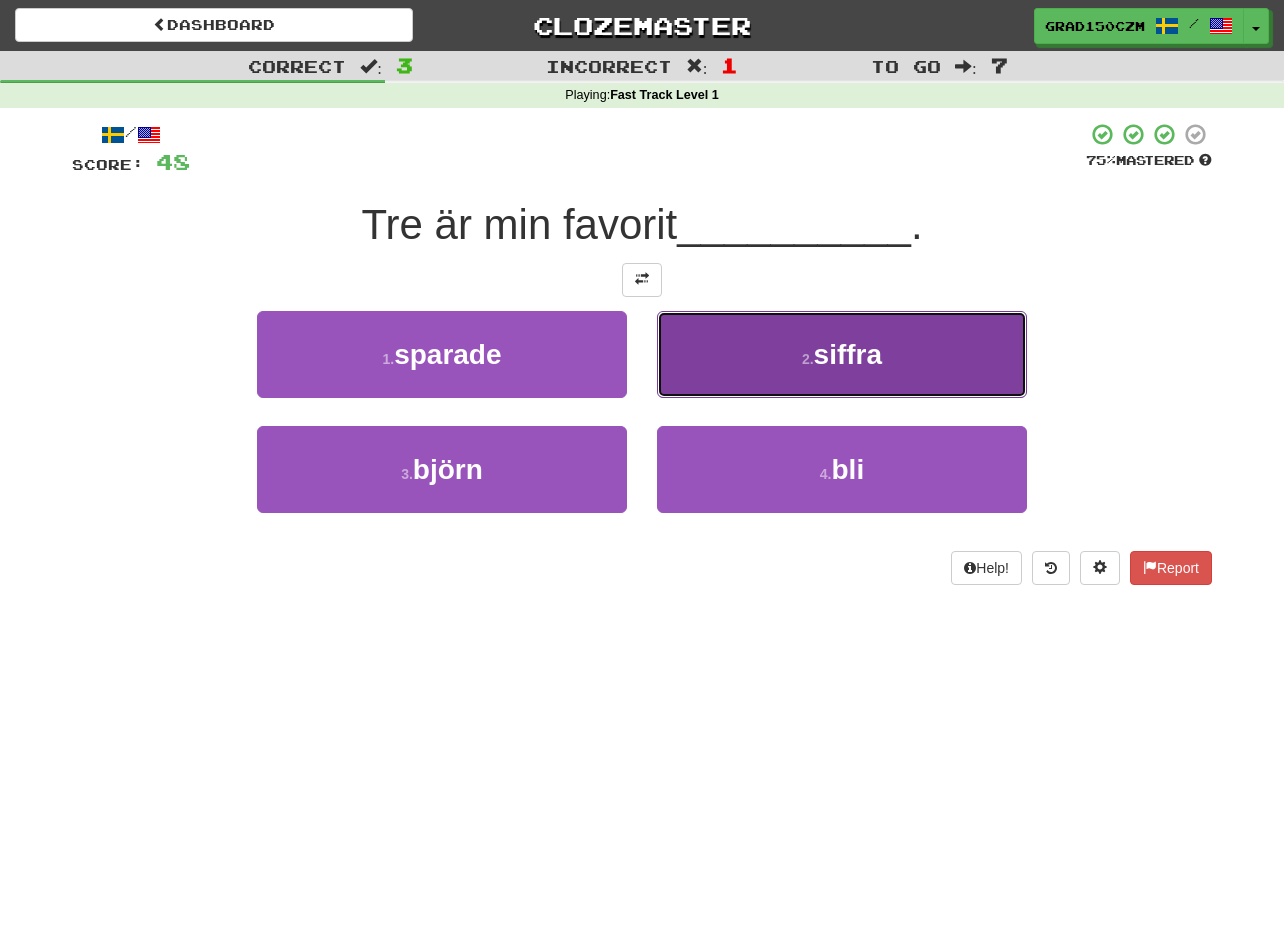 click on "siffra" at bounding box center (848, 354) 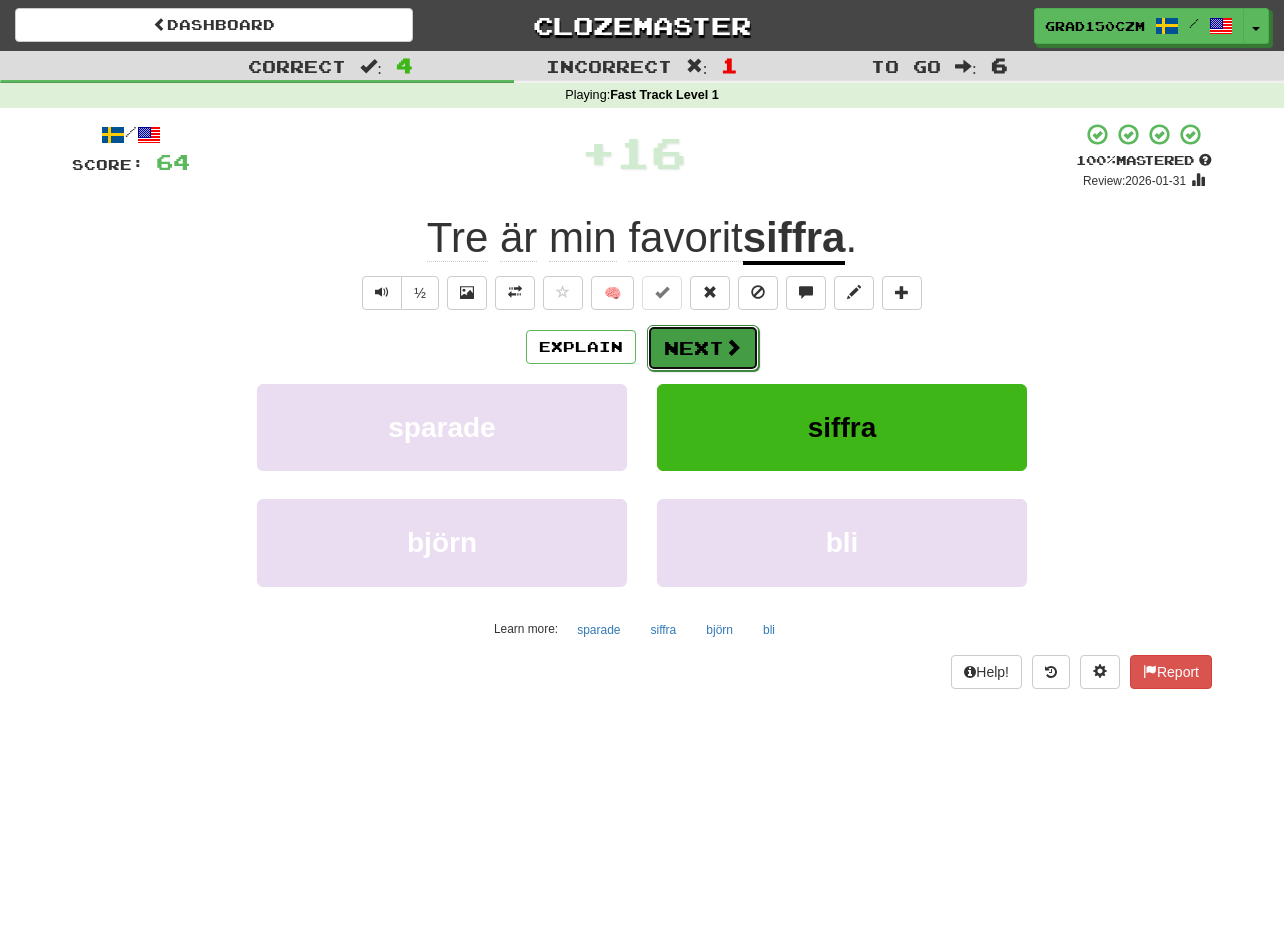 click on "Next" at bounding box center [703, 348] 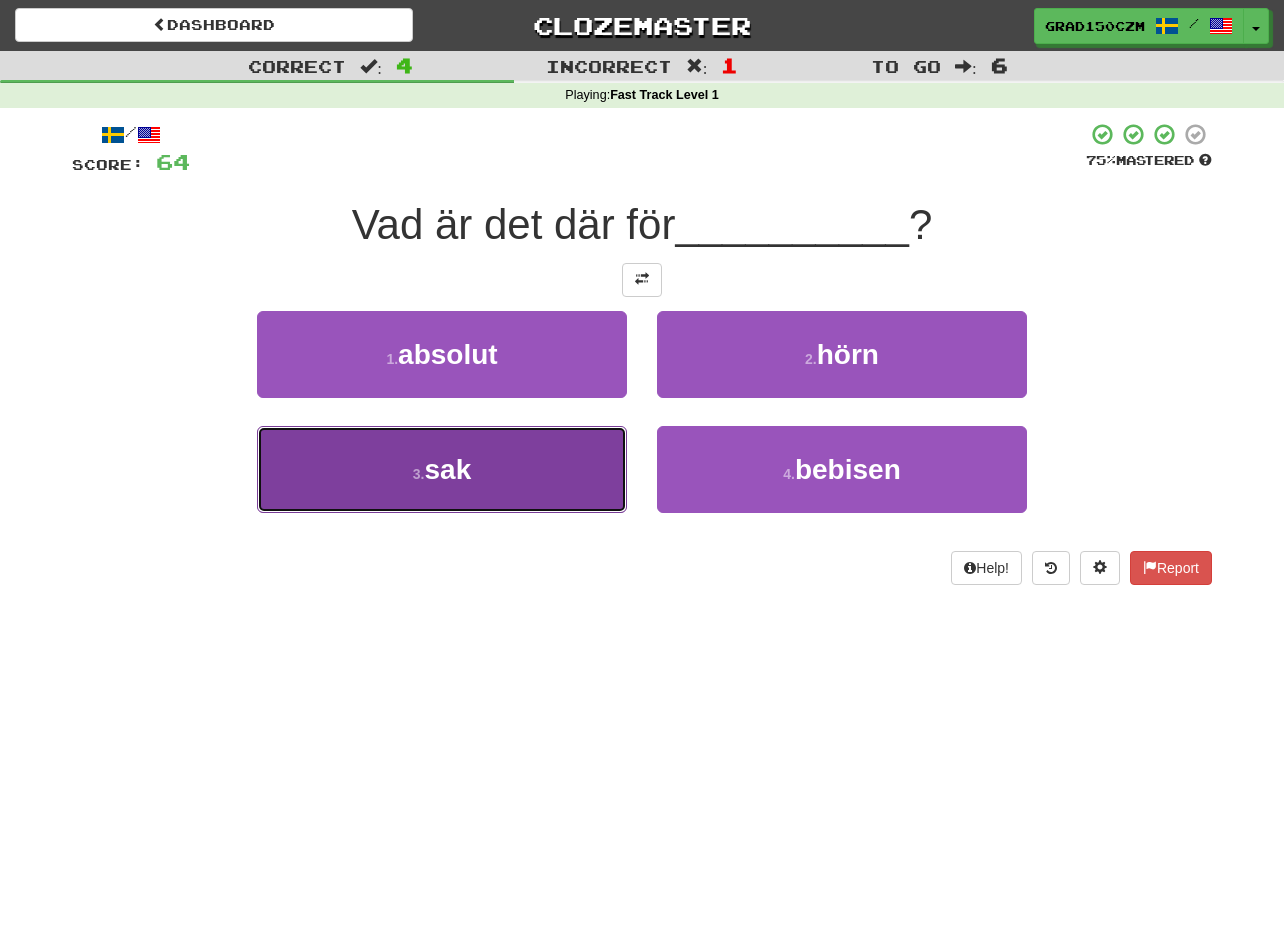 click on "3 .  sak" at bounding box center (442, 469) 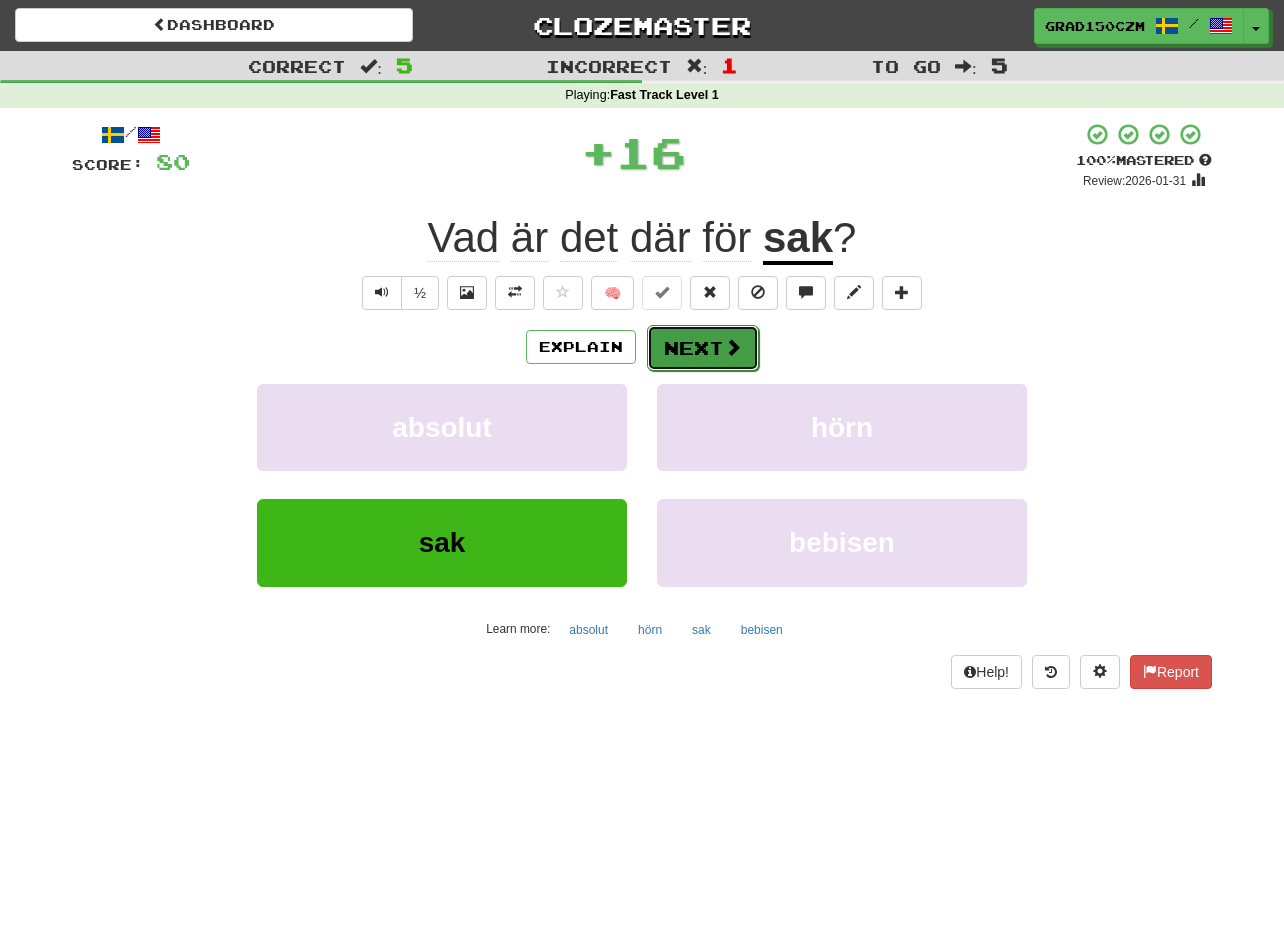 click on "Next" at bounding box center [703, 348] 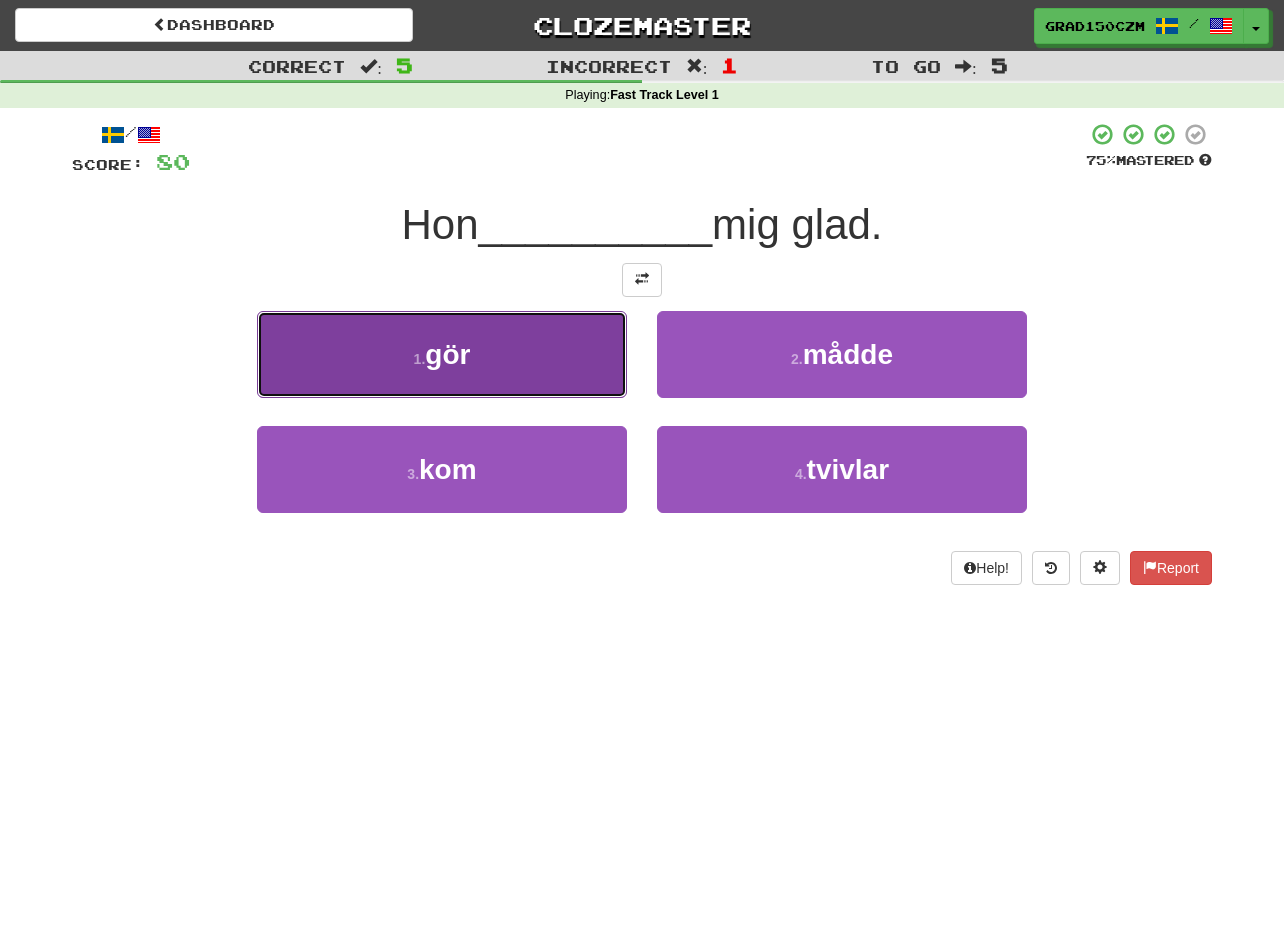 click on "1 .  gör" at bounding box center (442, 354) 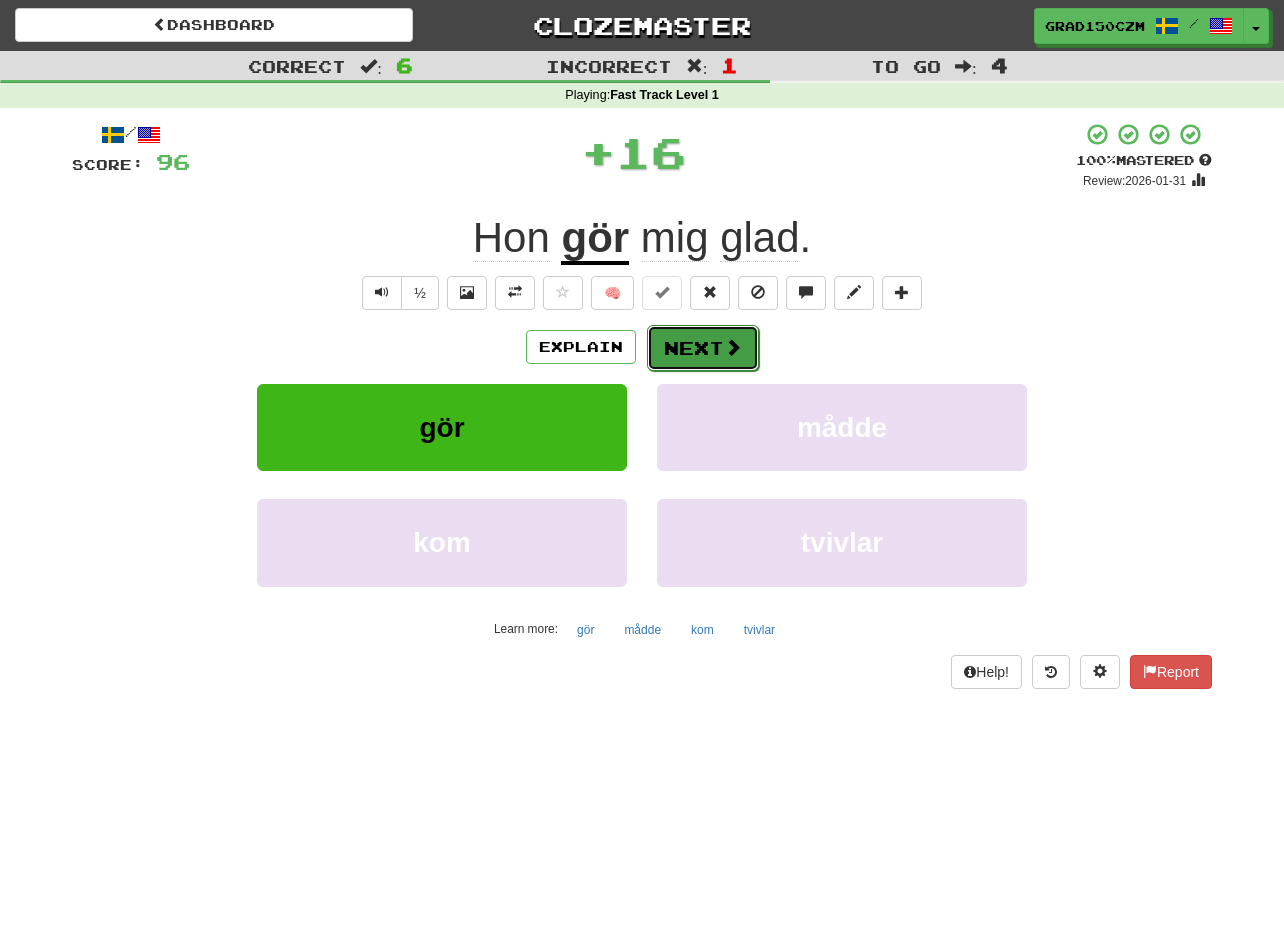 click on "Next" at bounding box center [703, 348] 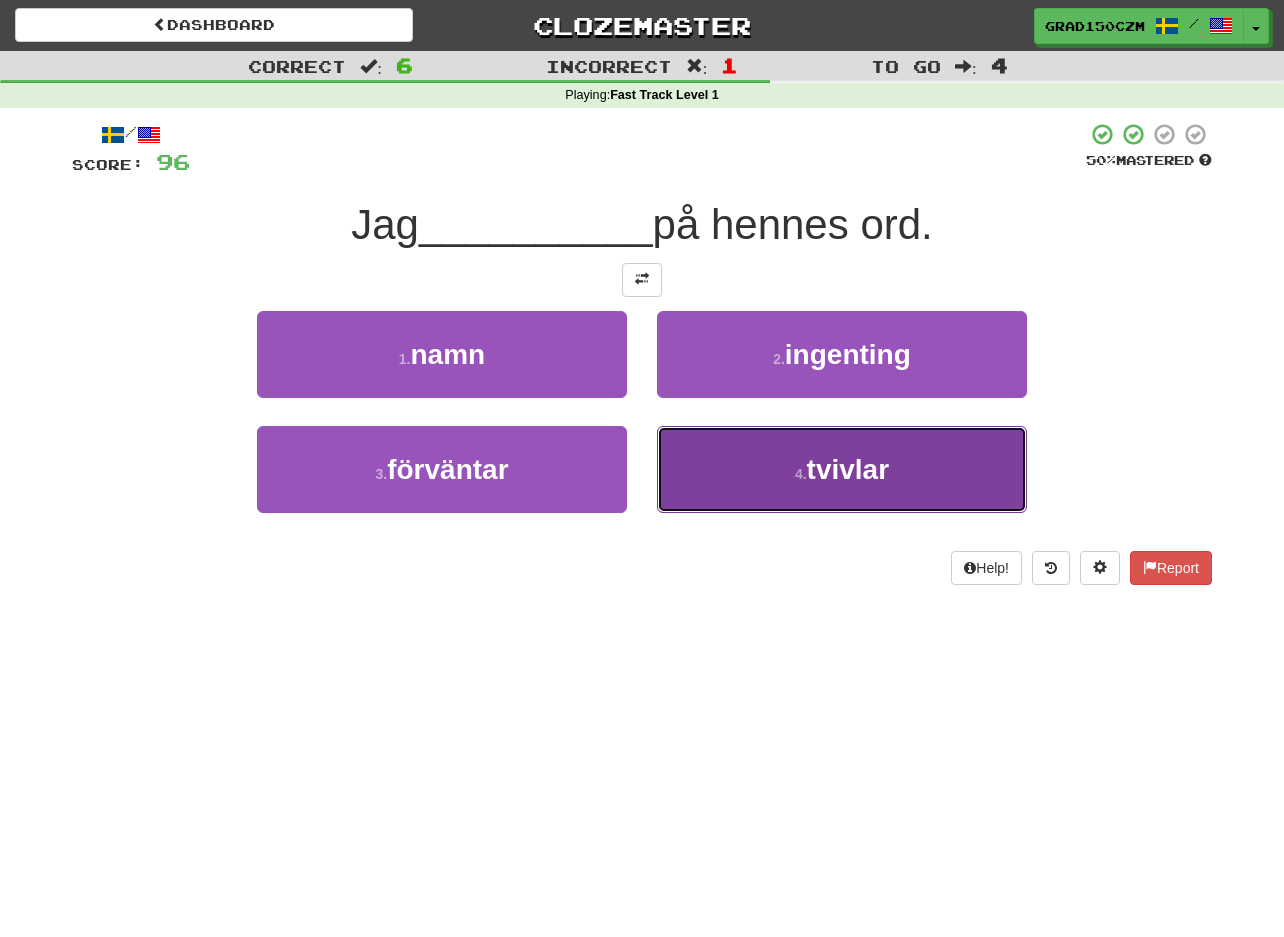 click on "tvivlar" at bounding box center [848, 469] 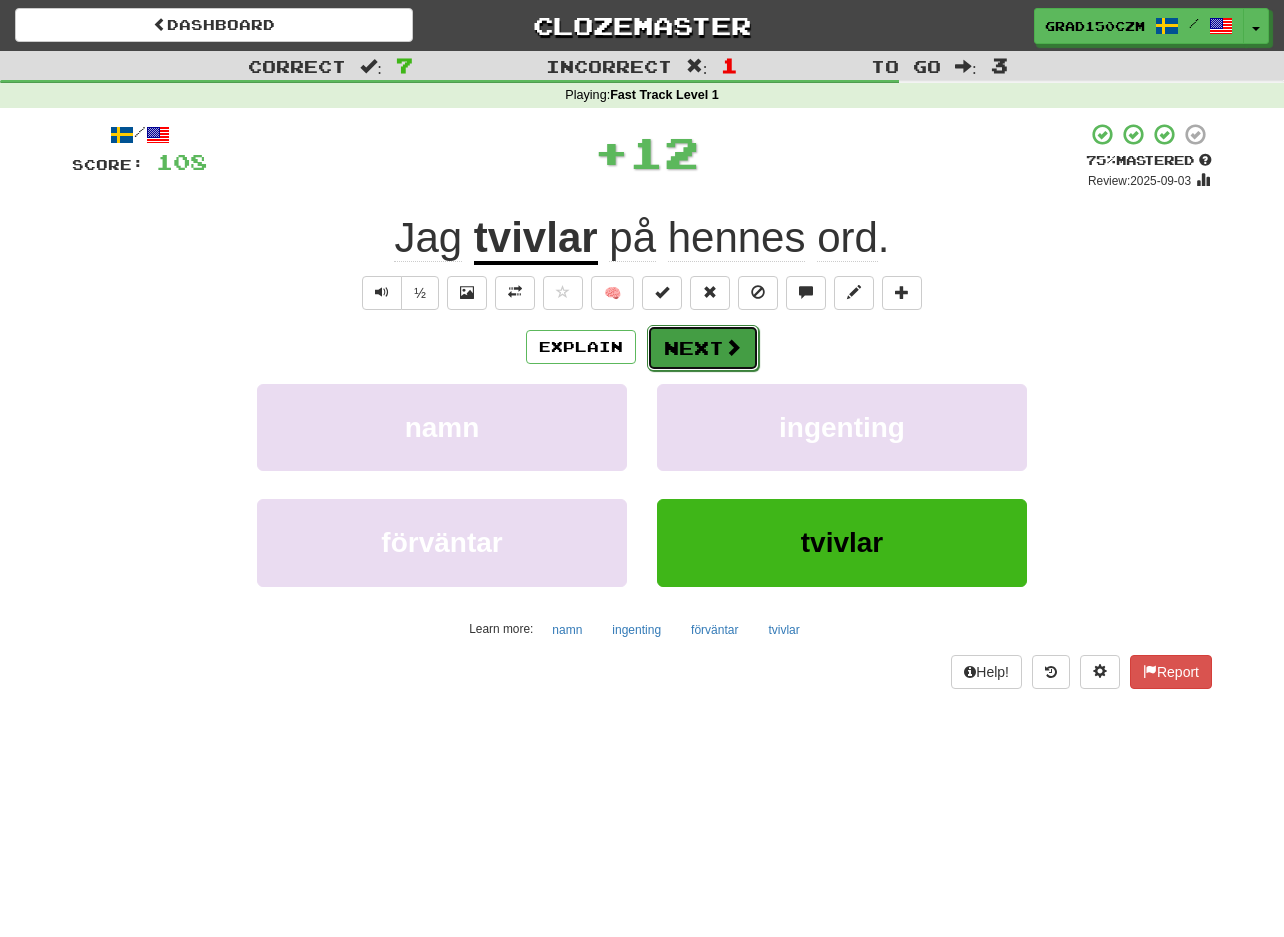 click on "Next" at bounding box center [703, 348] 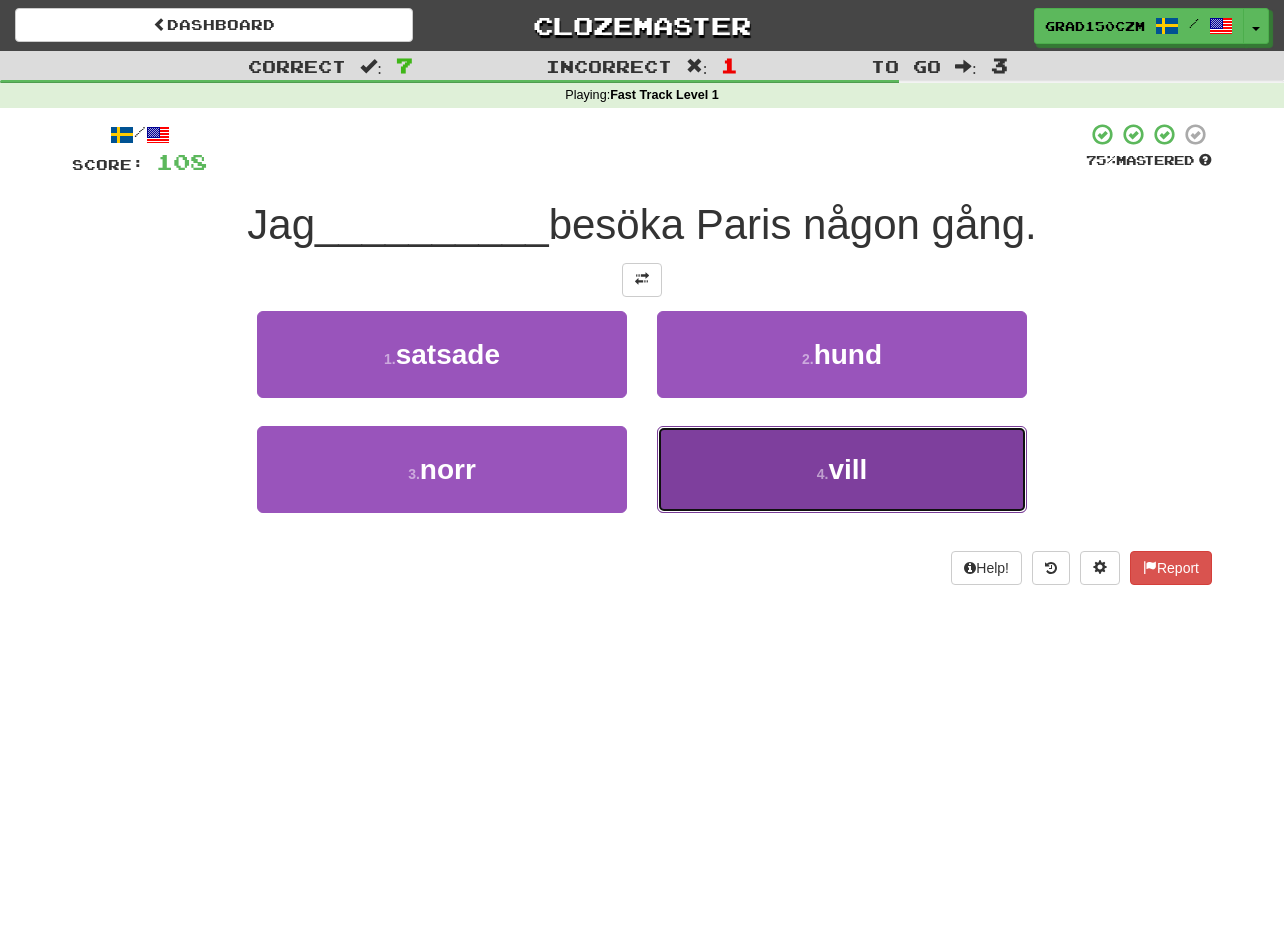 click on "4 .  vill" at bounding box center [842, 469] 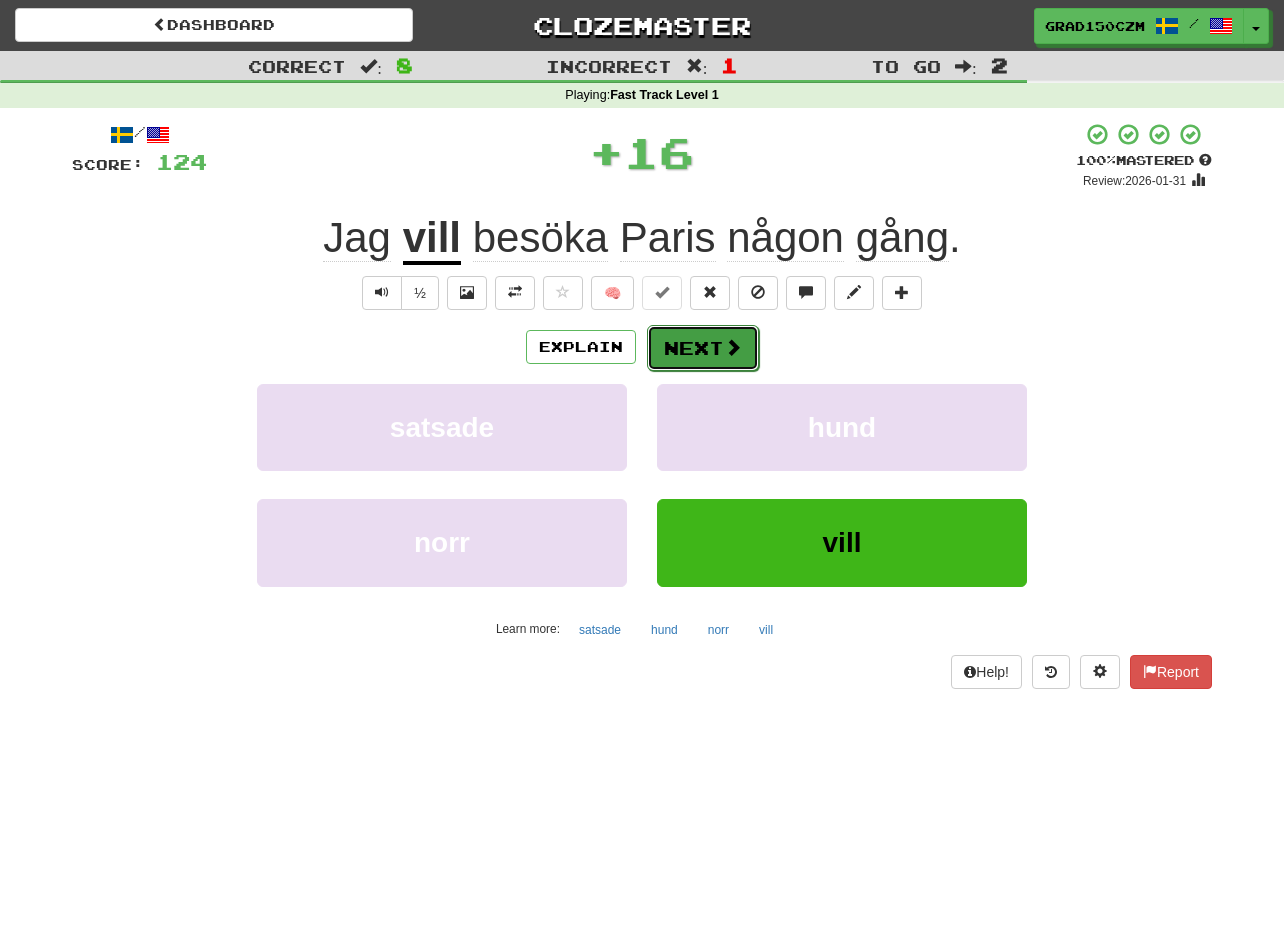 click at bounding box center (733, 347) 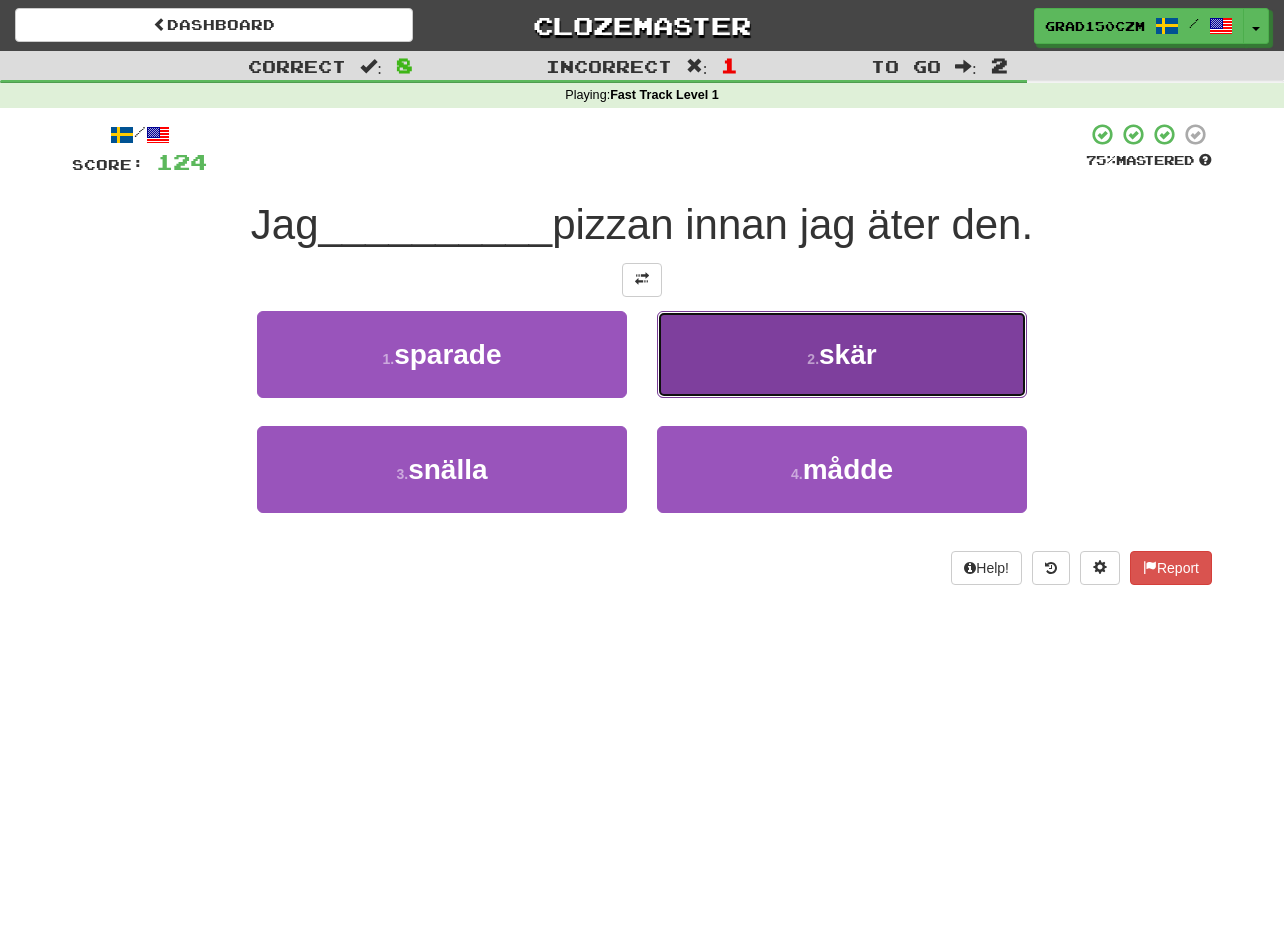 click on "skär" at bounding box center (848, 354) 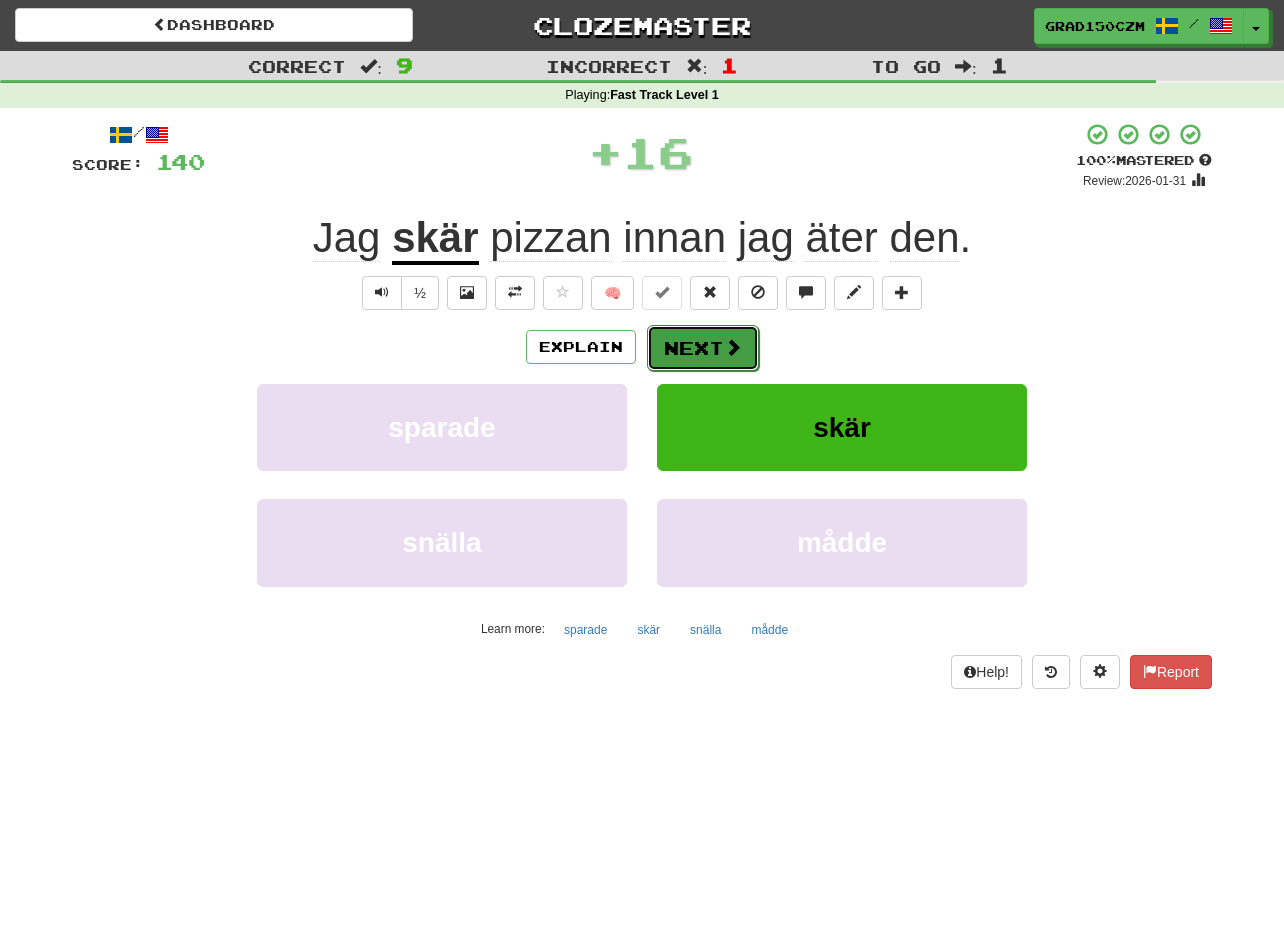 click on "Next" at bounding box center (703, 348) 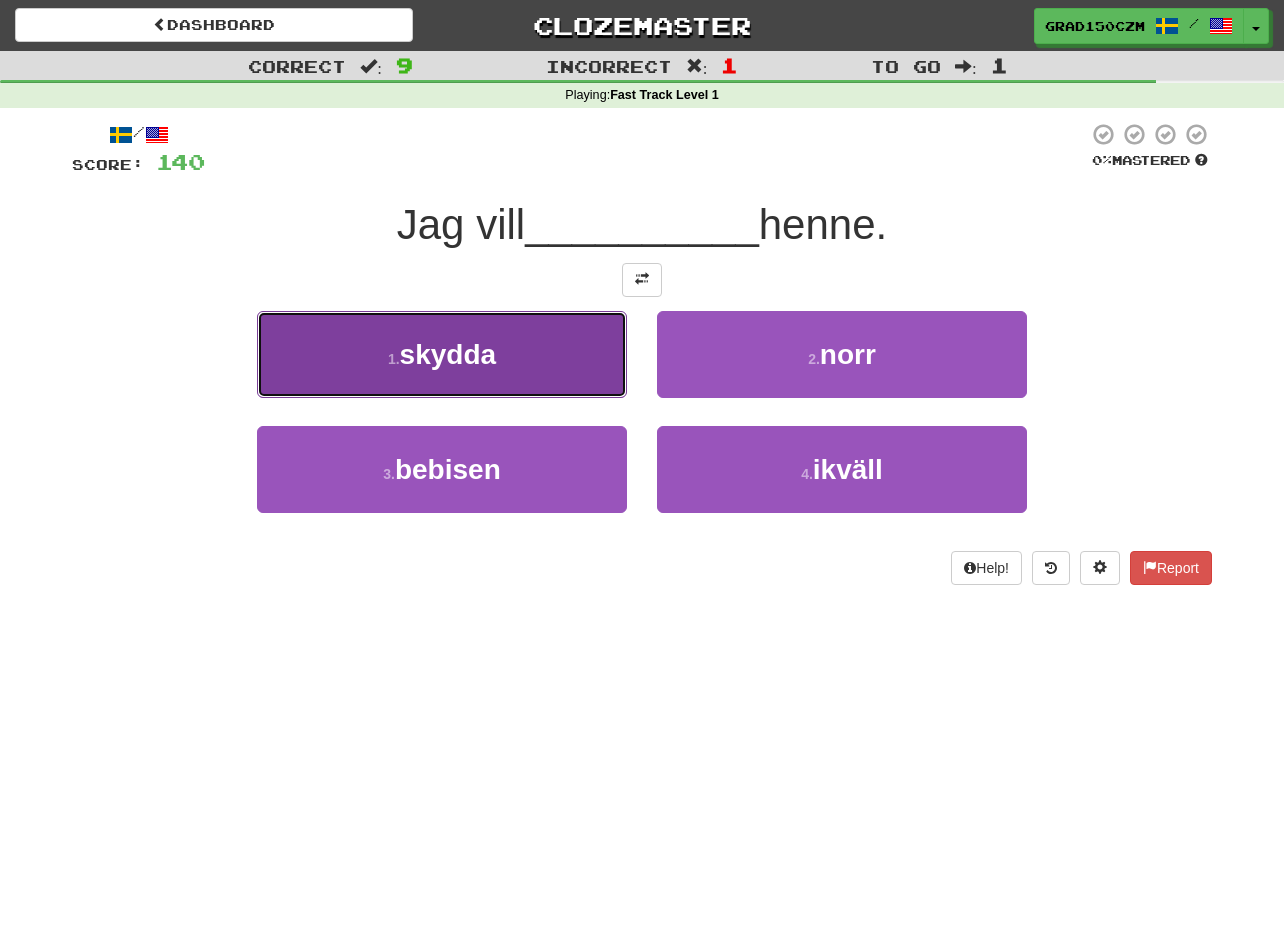 click on "skydda" at bounding box center (448, 354) 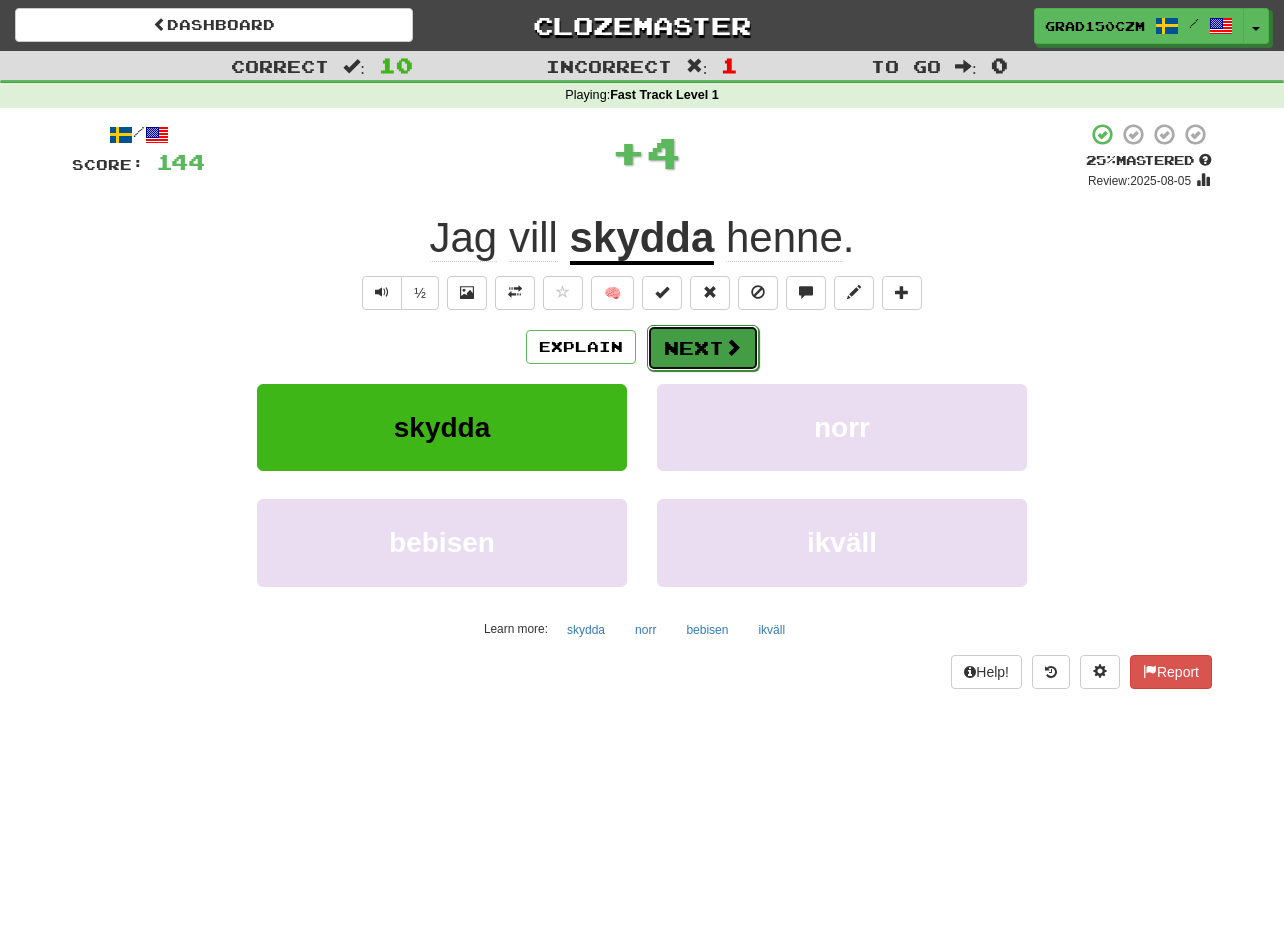 click on "Next" at bounding box center [703, 348] 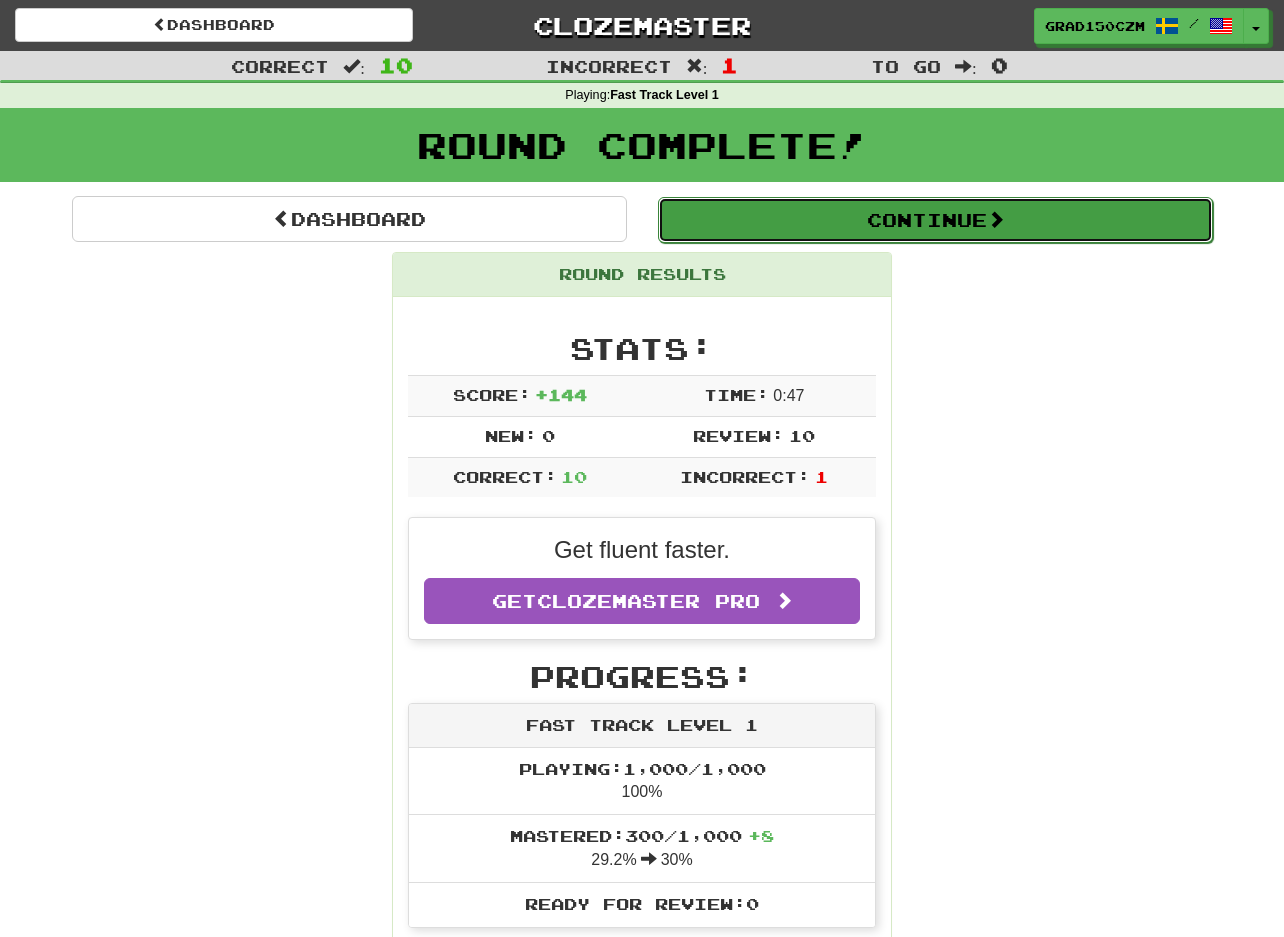 click on "Continue" at bounding box center (935, 220) 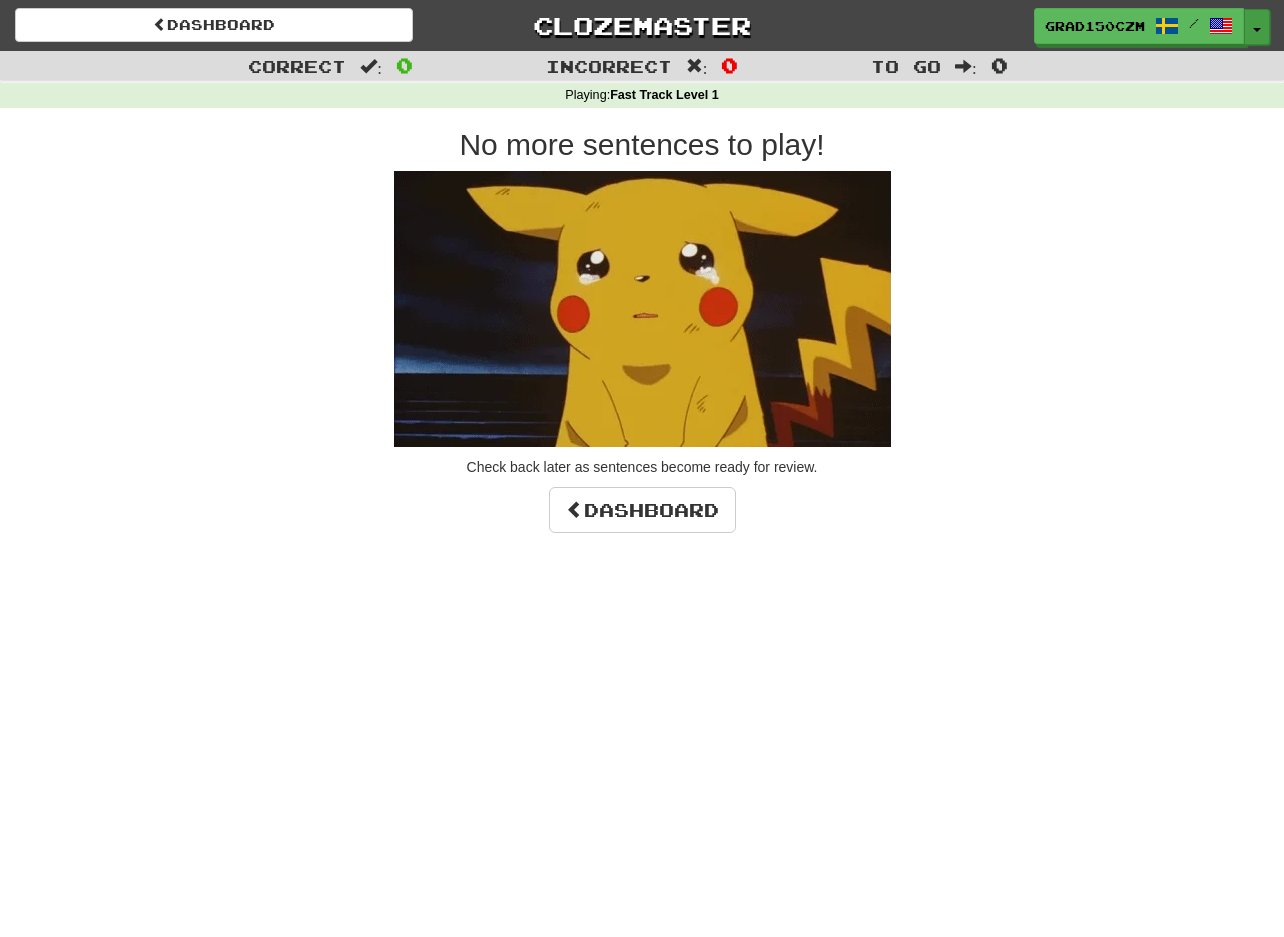 click on "Toggle Dropdown" at bounding box center (1257, 27) 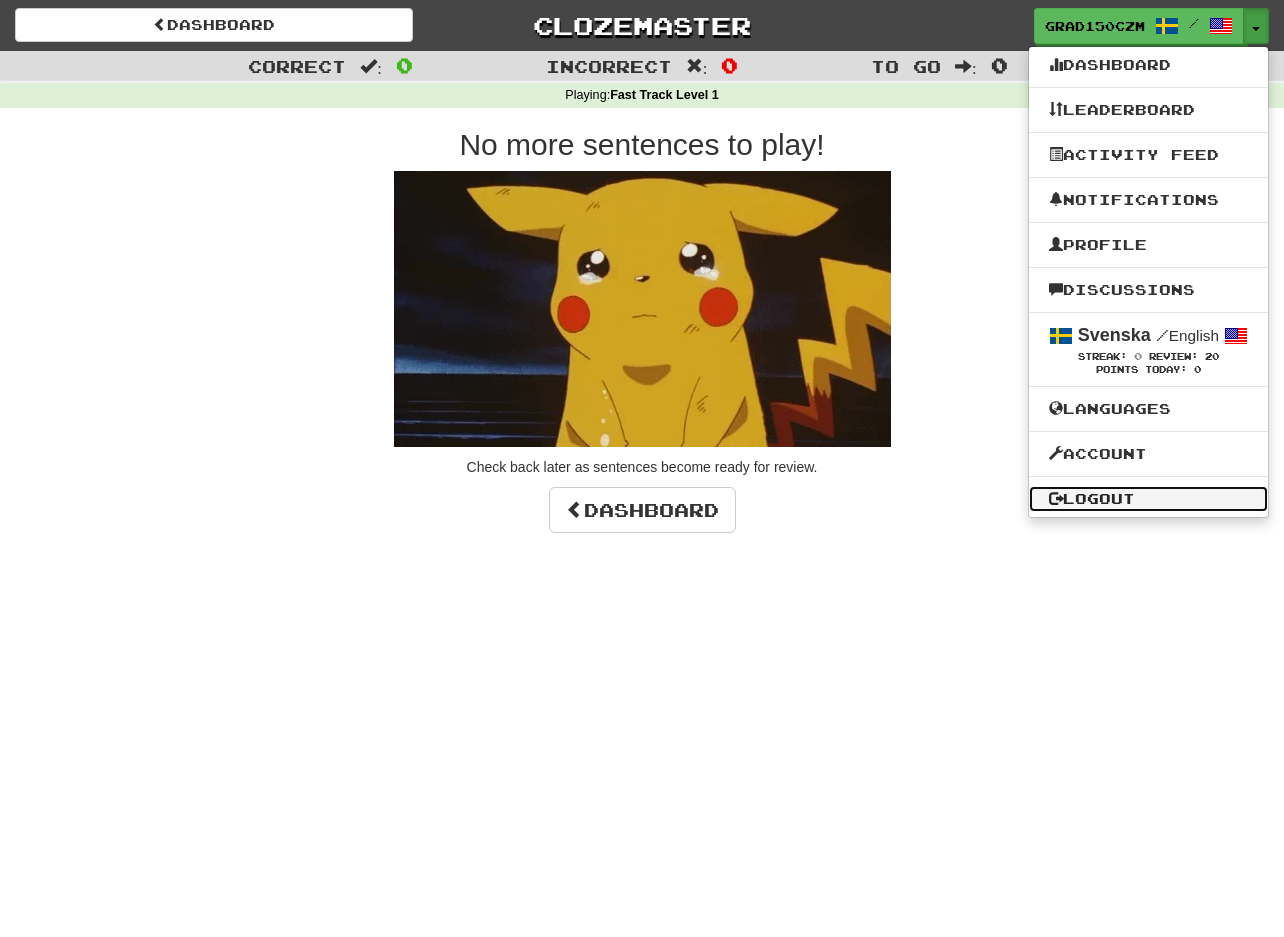 click on "Logout" at bounding box center (1148, 499) 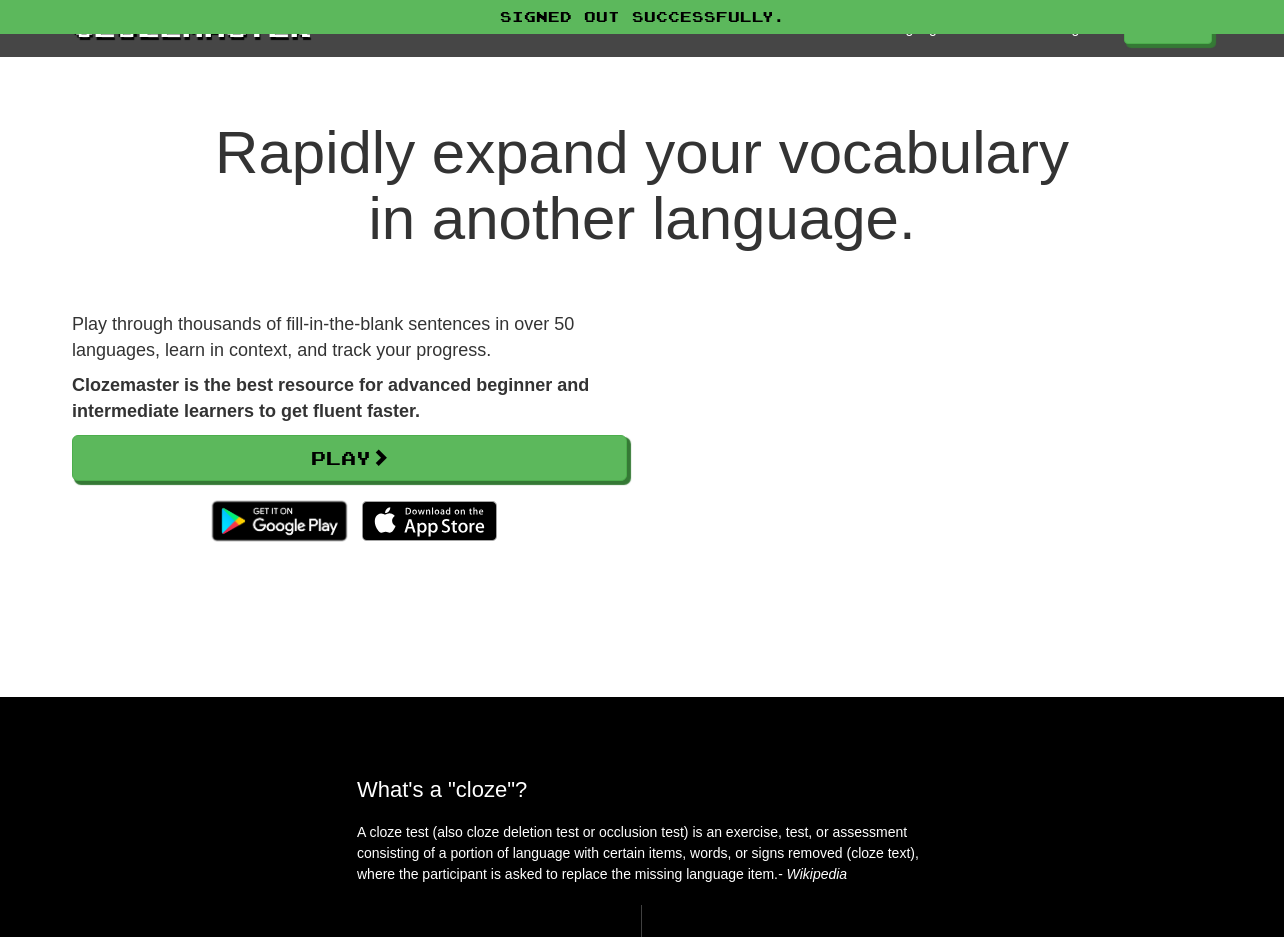 scroll, scrollTop: 0, scrollLeft: 0, axis: both 